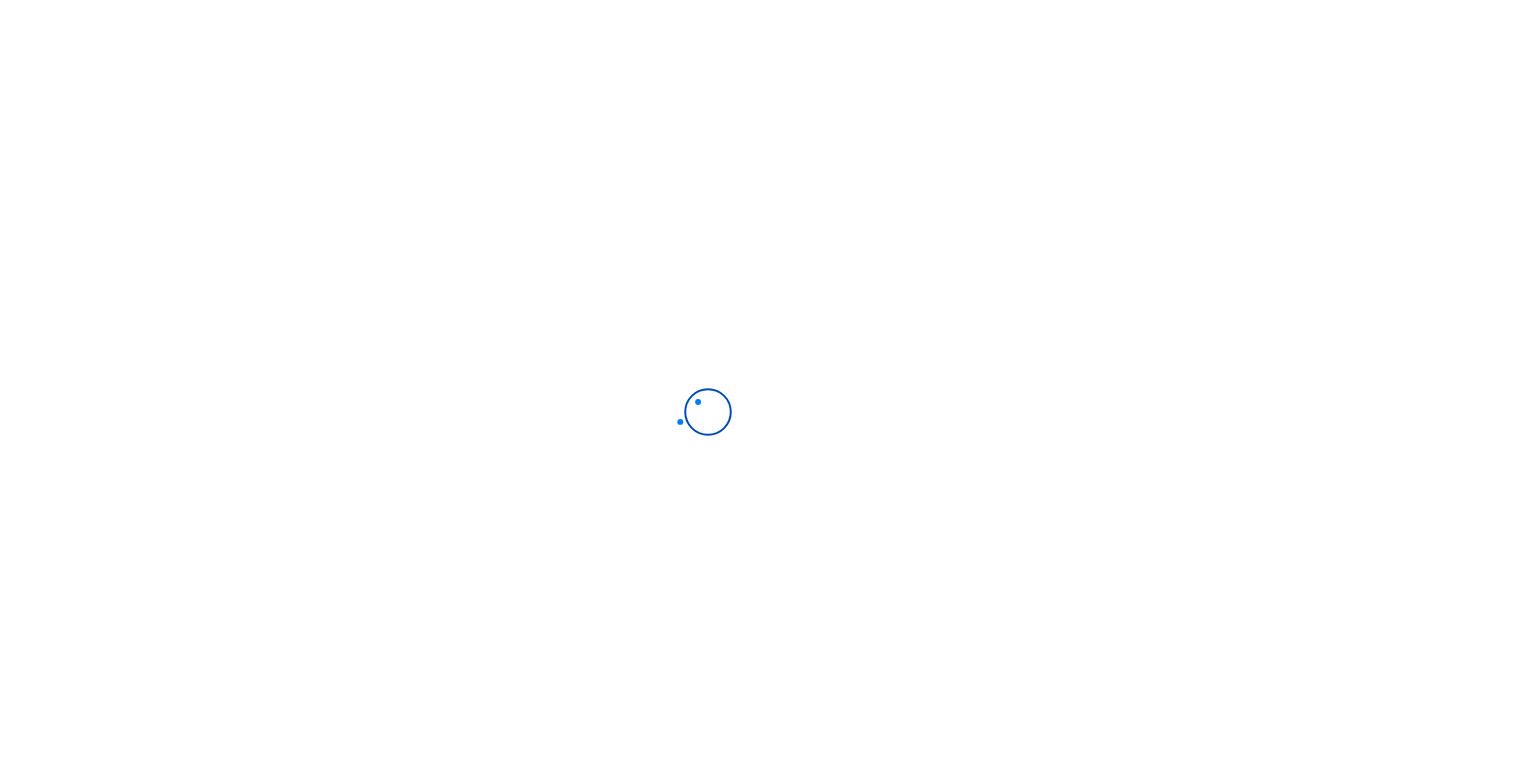 scroll, scrollTop: 0, scrollLeft: 0, axis: both 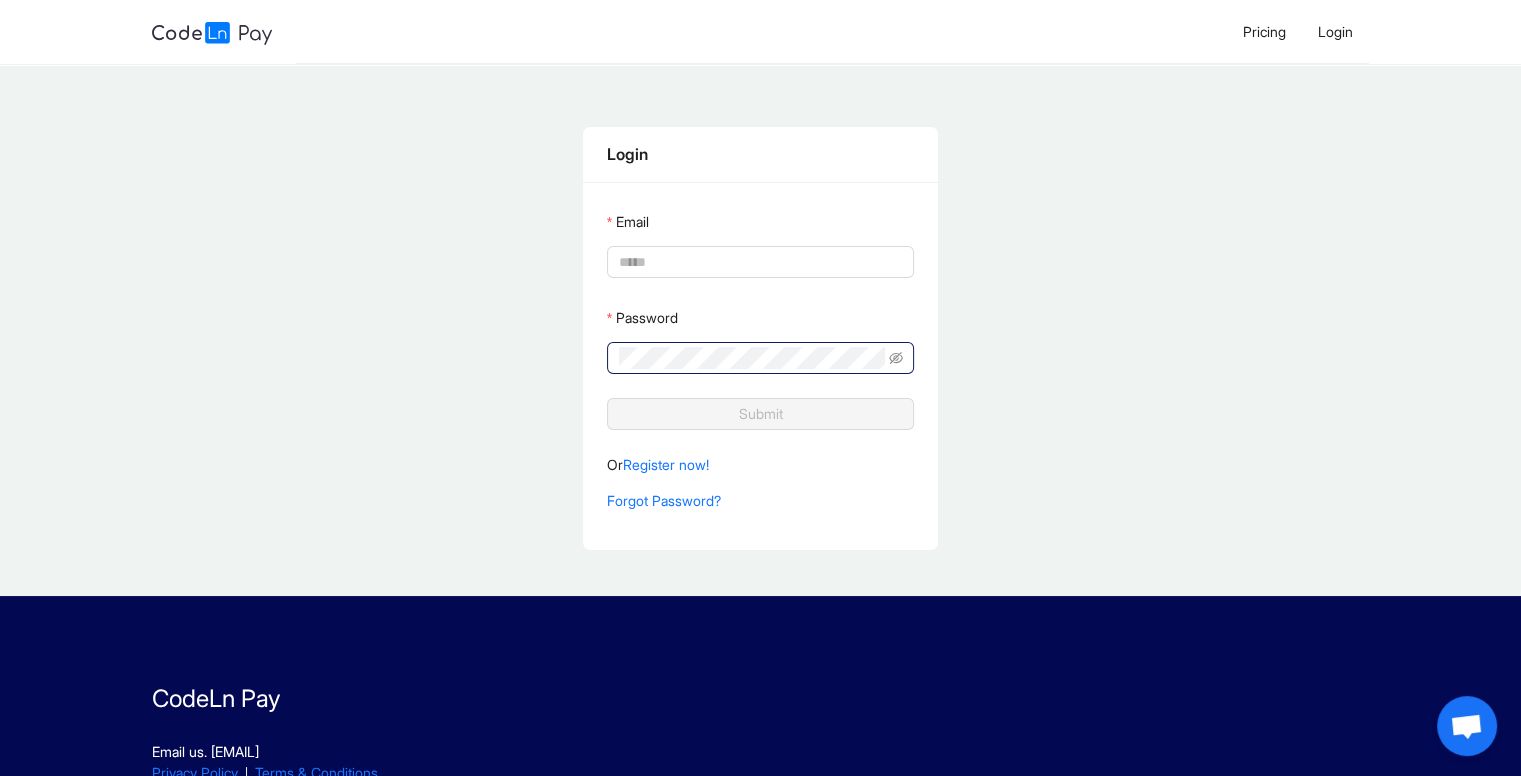 type on "**********" 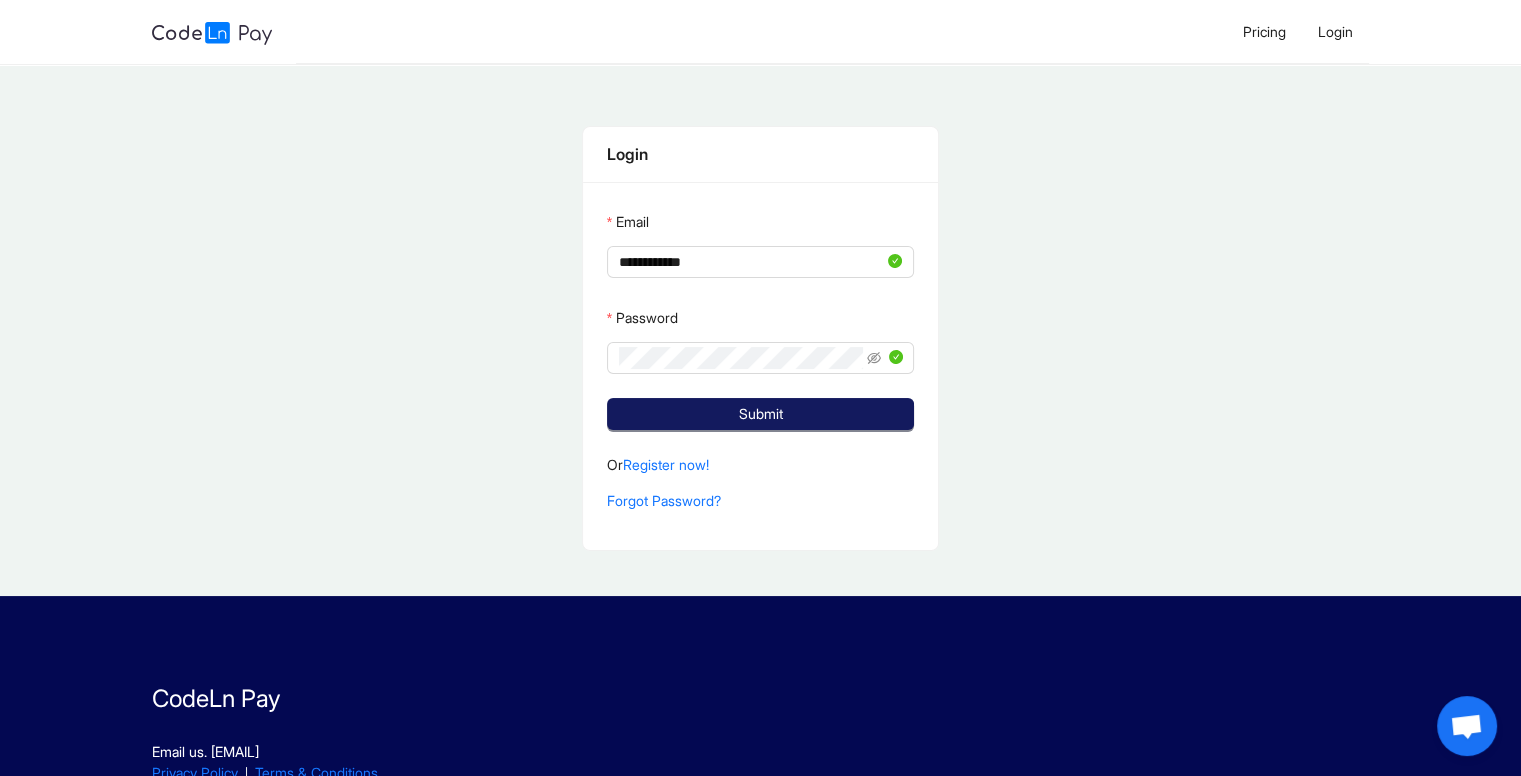 click on "Submit" 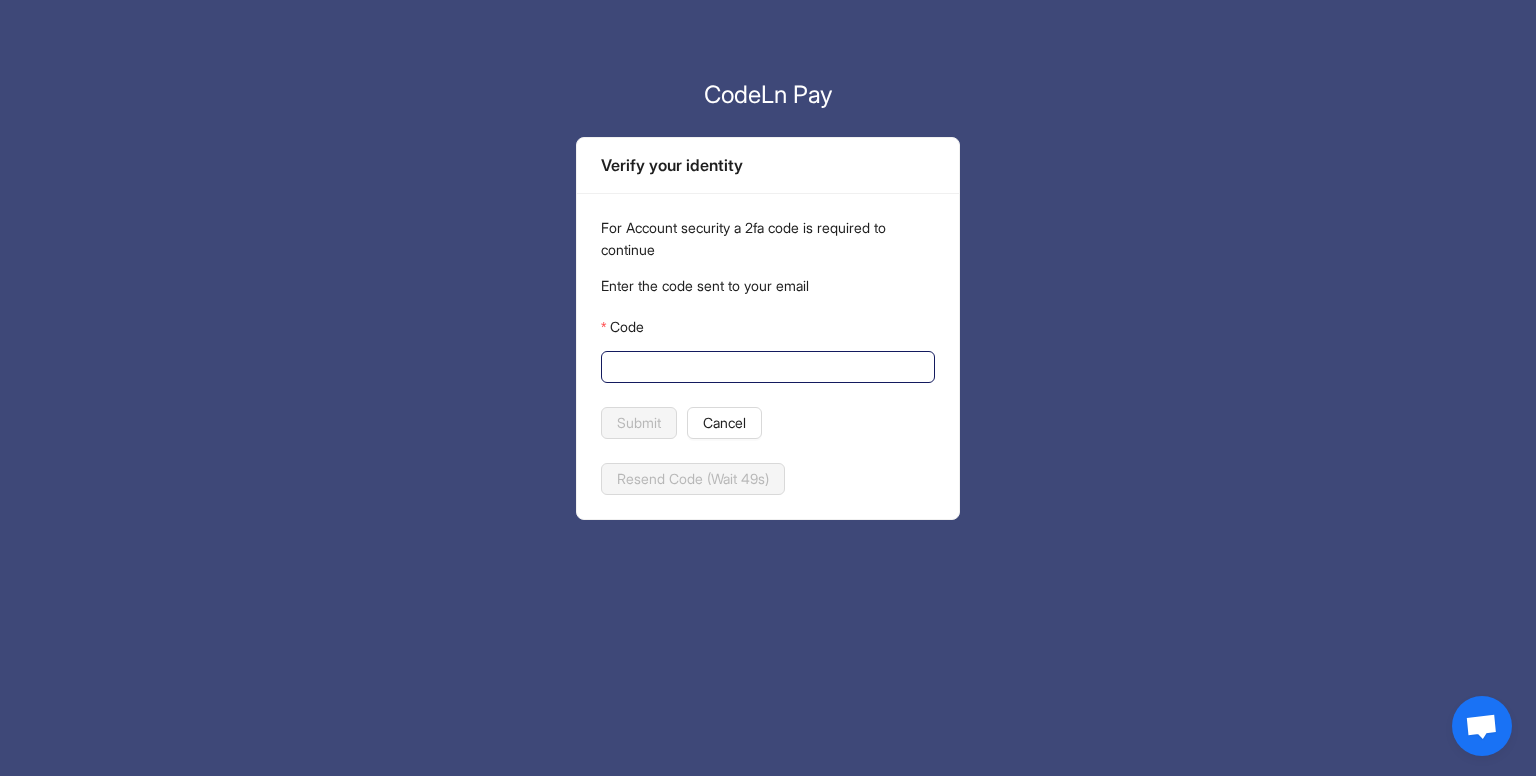 click on "Code" at bounding box center [766, 367] 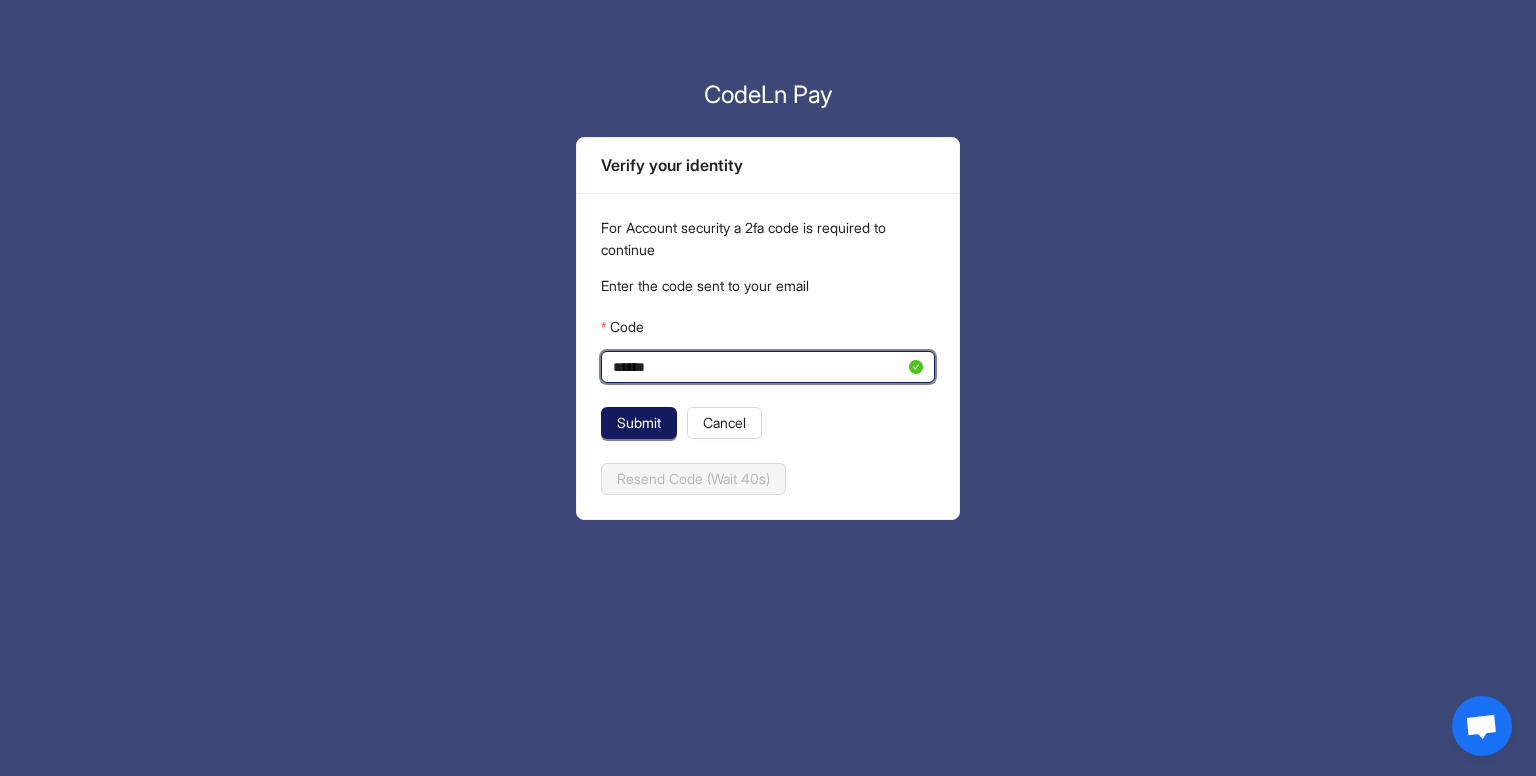 type on "******" 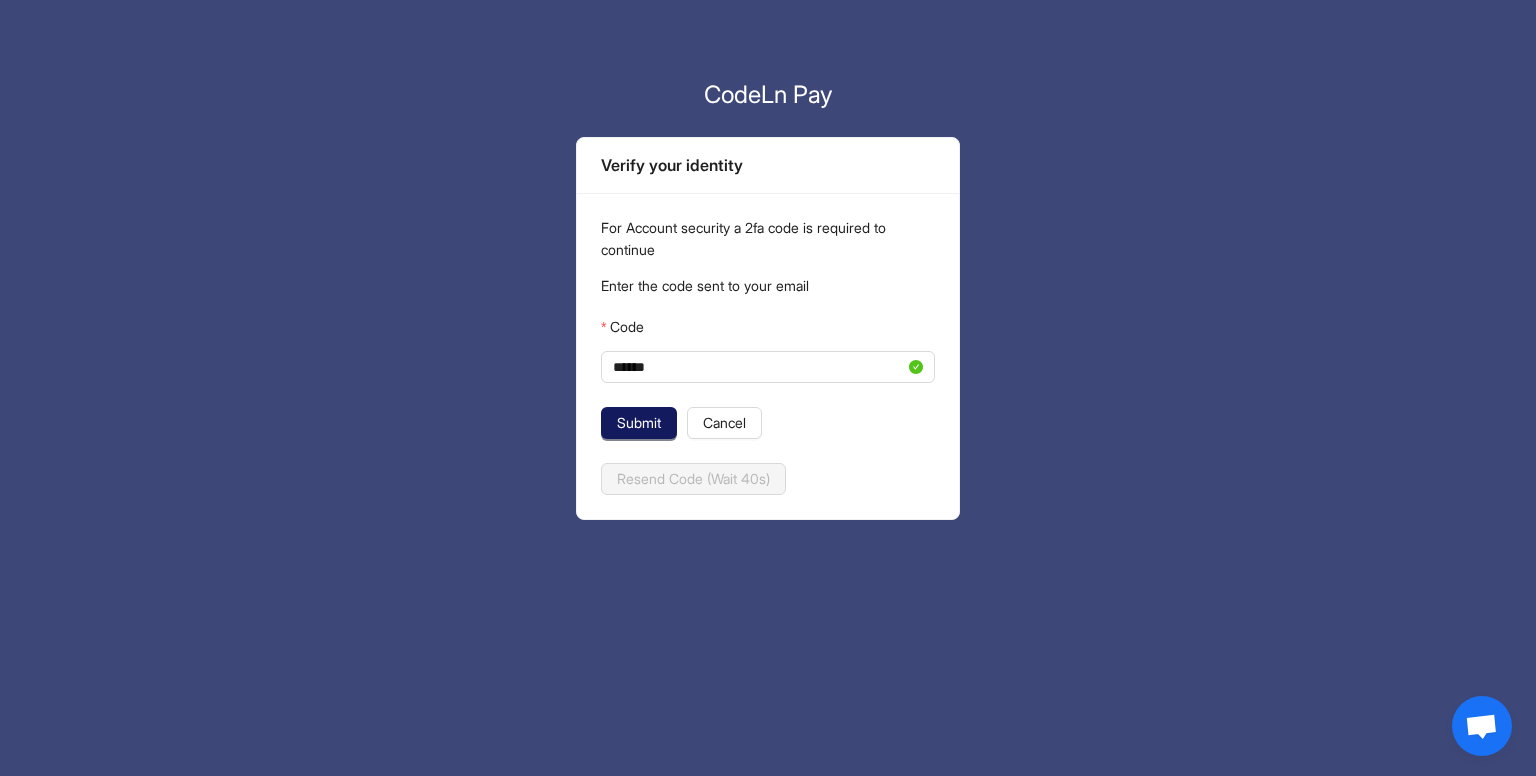 click on "Submit" 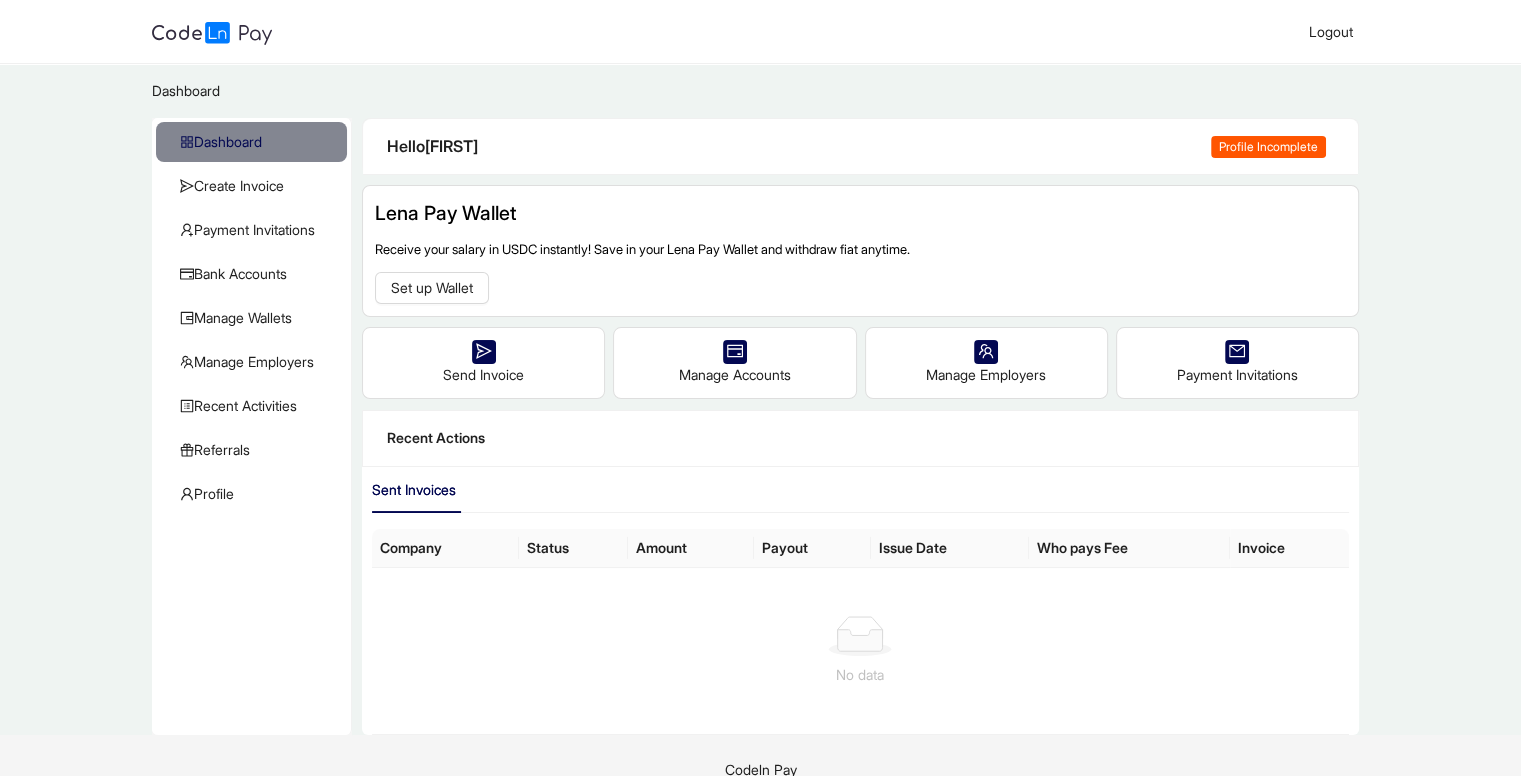 click on "Profile Incomplete" at bounding box center (1268, 147) 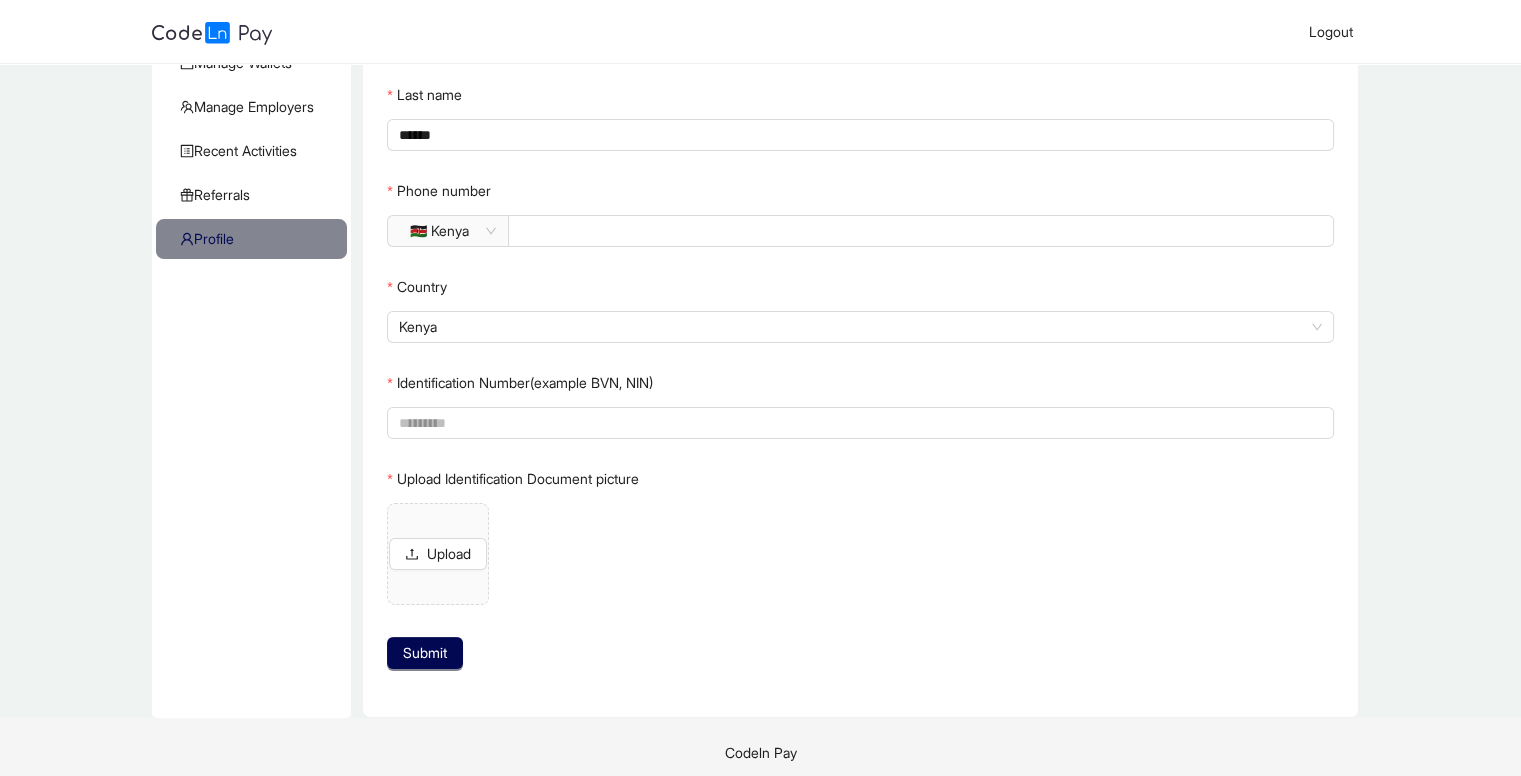 scroll, scrollTop: 265, scrollLeft: 0, axis: vertical 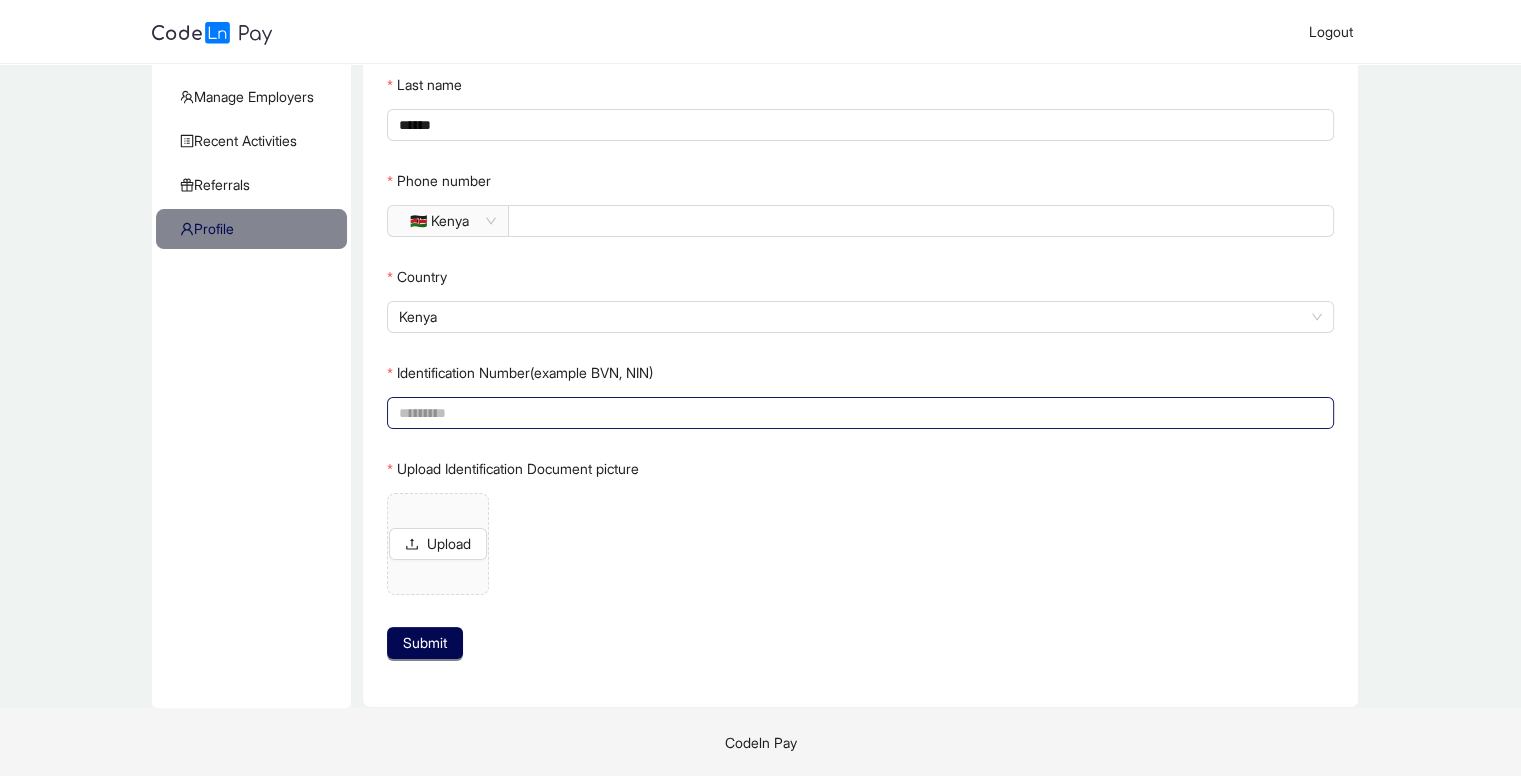 click on "Identification Number(example BVN, NIN)" at bounding box center [858, 413] 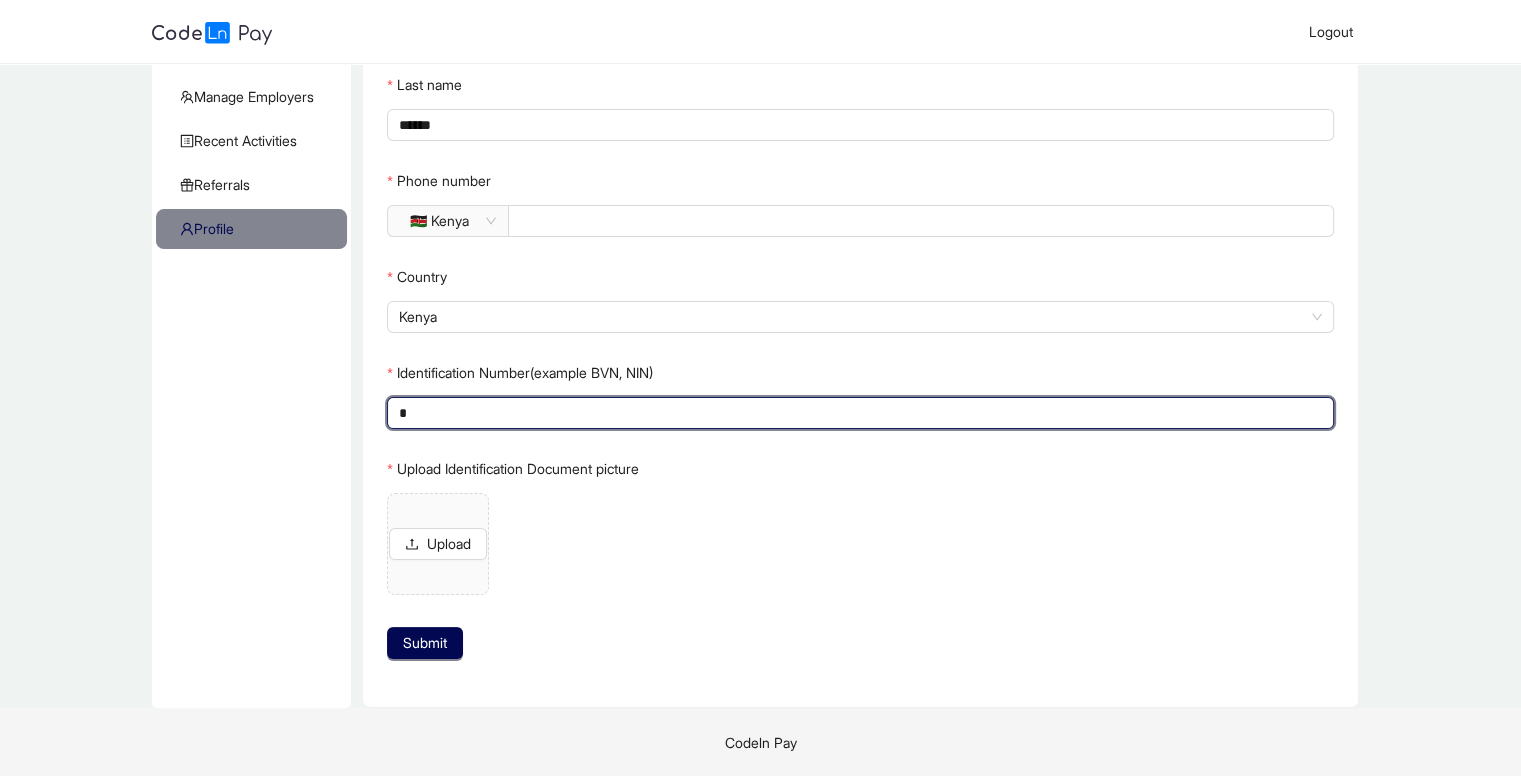 scroll, scrollTop: 225, scrollLeft: 0, axis: vertical 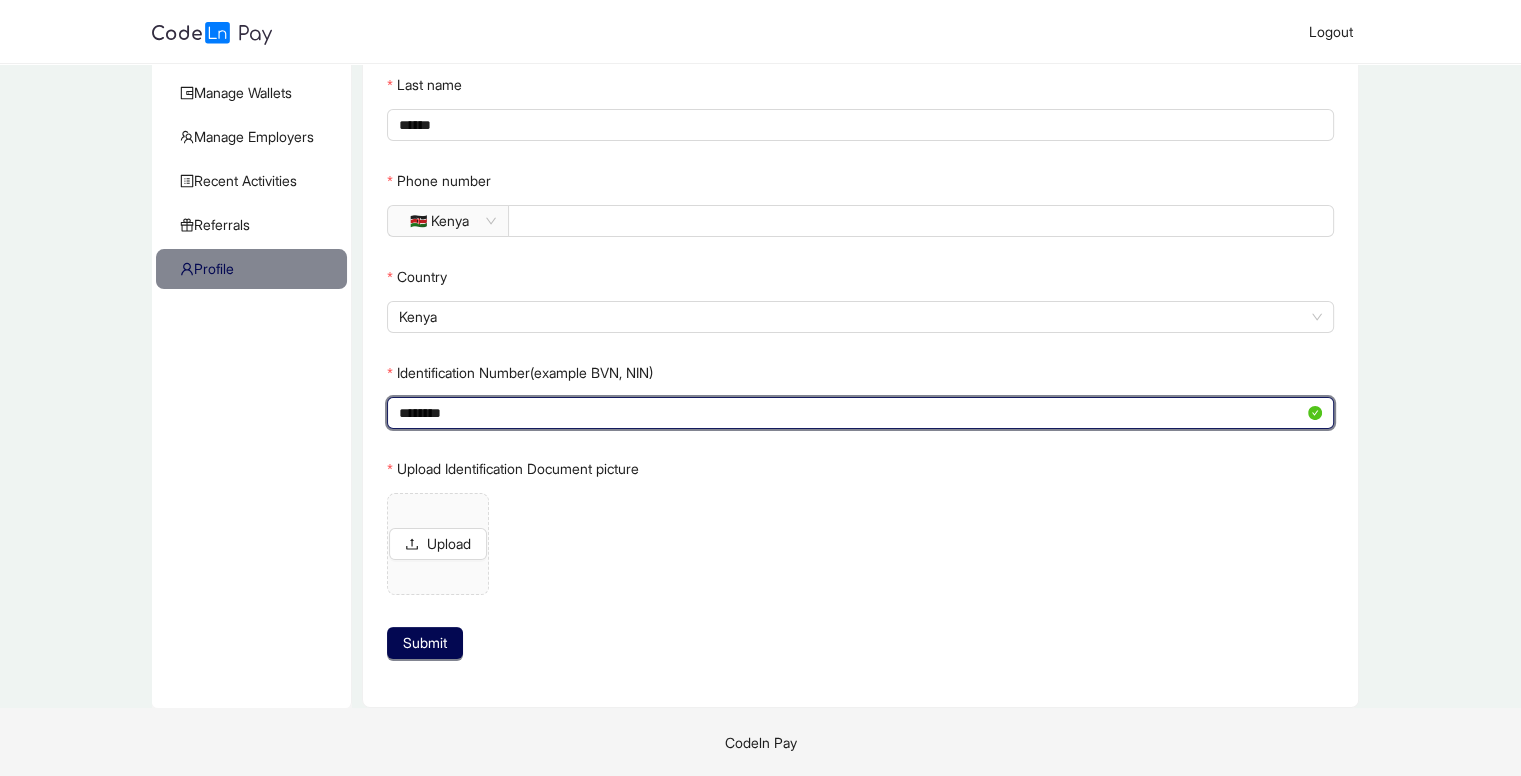 type on "********" 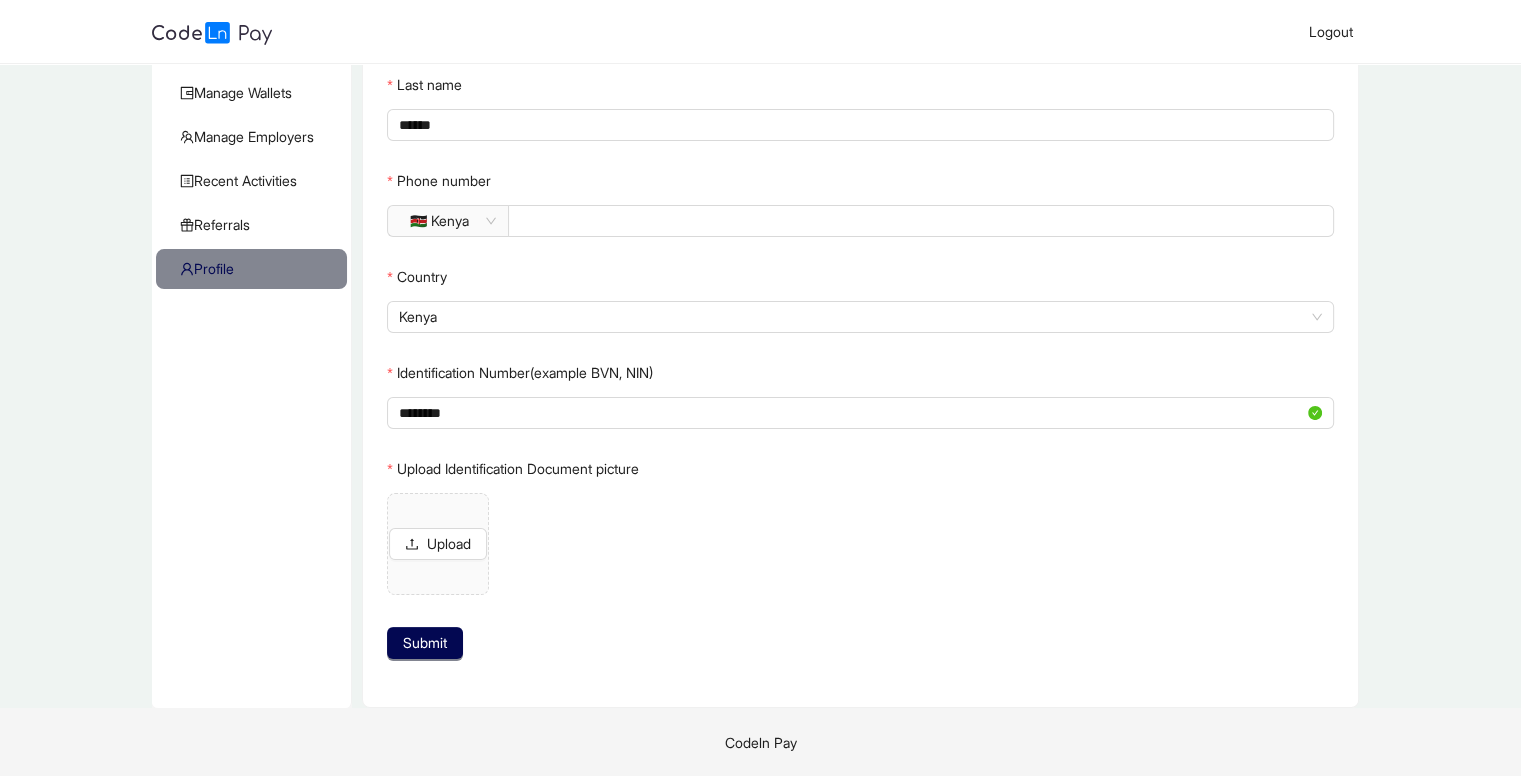 click on "Upload" at bounding box center [860, 548] 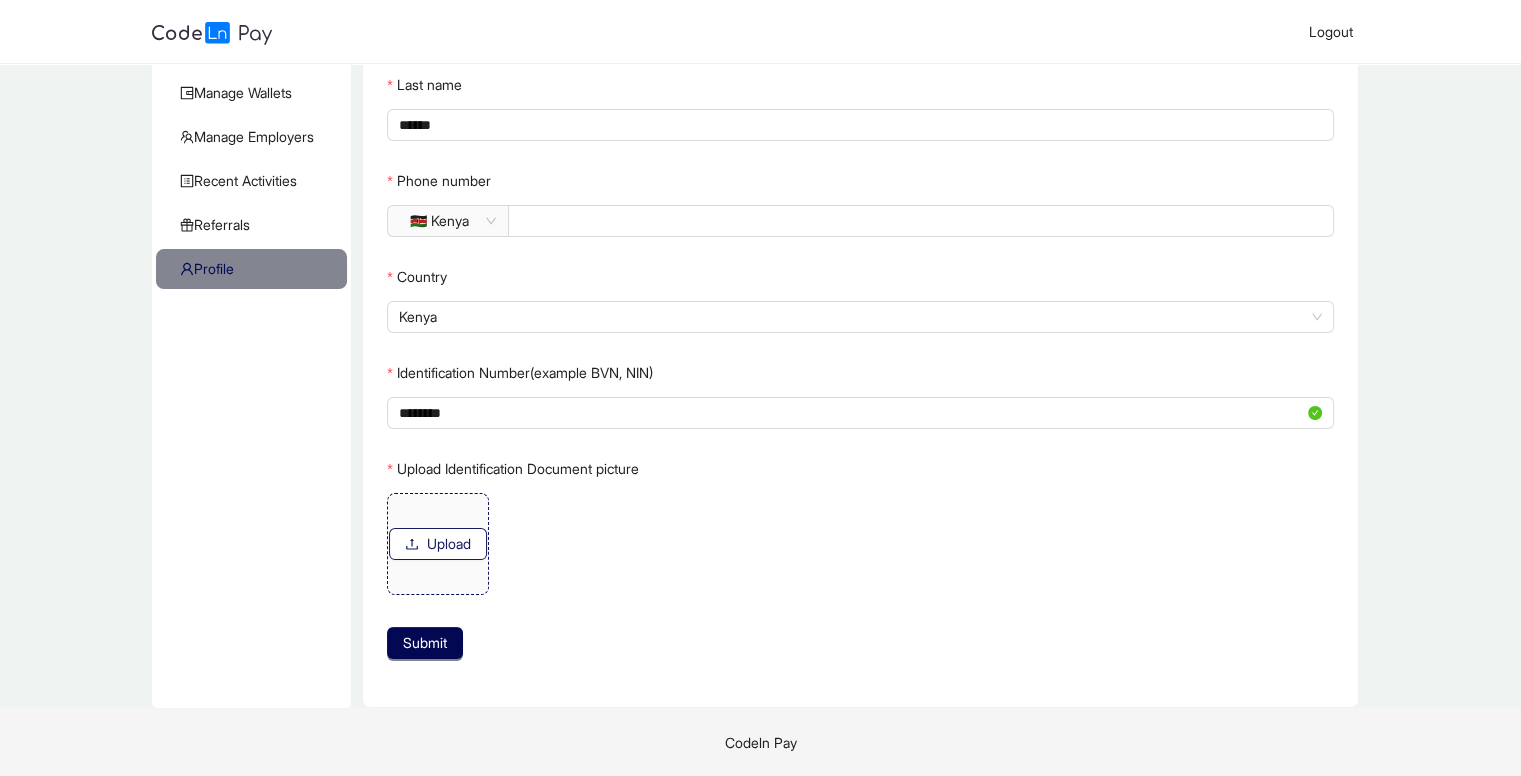 click on "Upload" 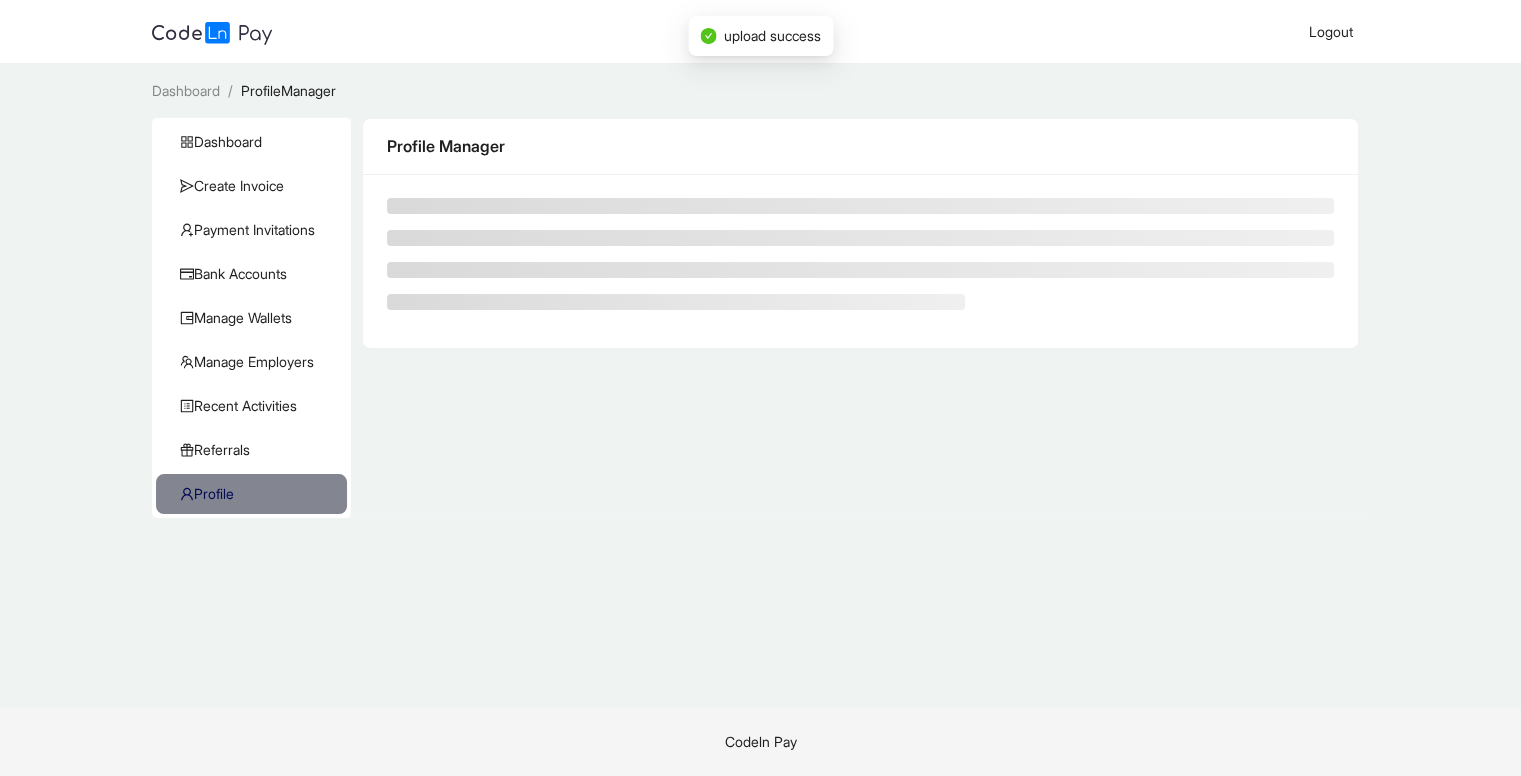 scroll, scrollTop: 0, scrollLeft: 0, axis: both 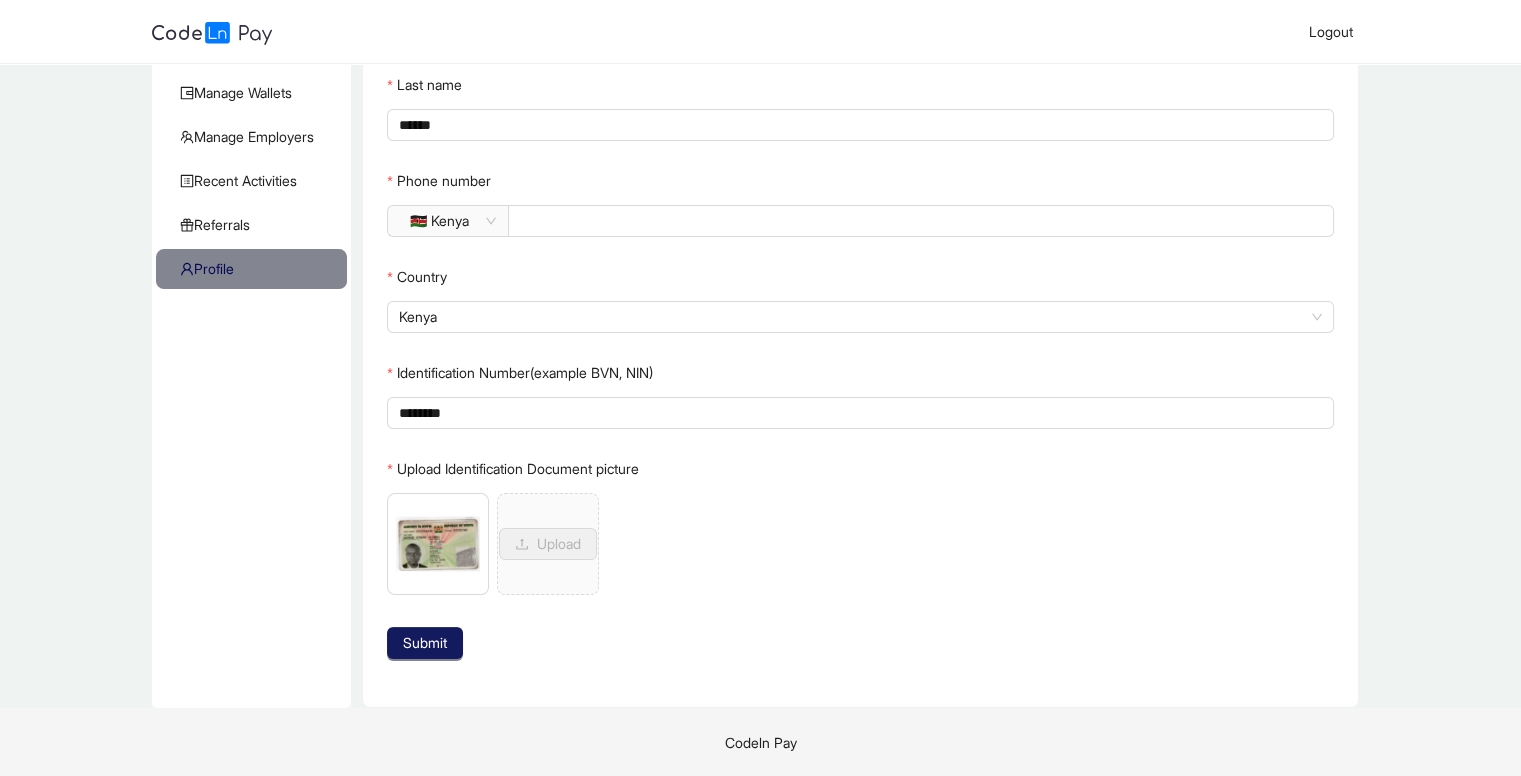 click on "Submit" 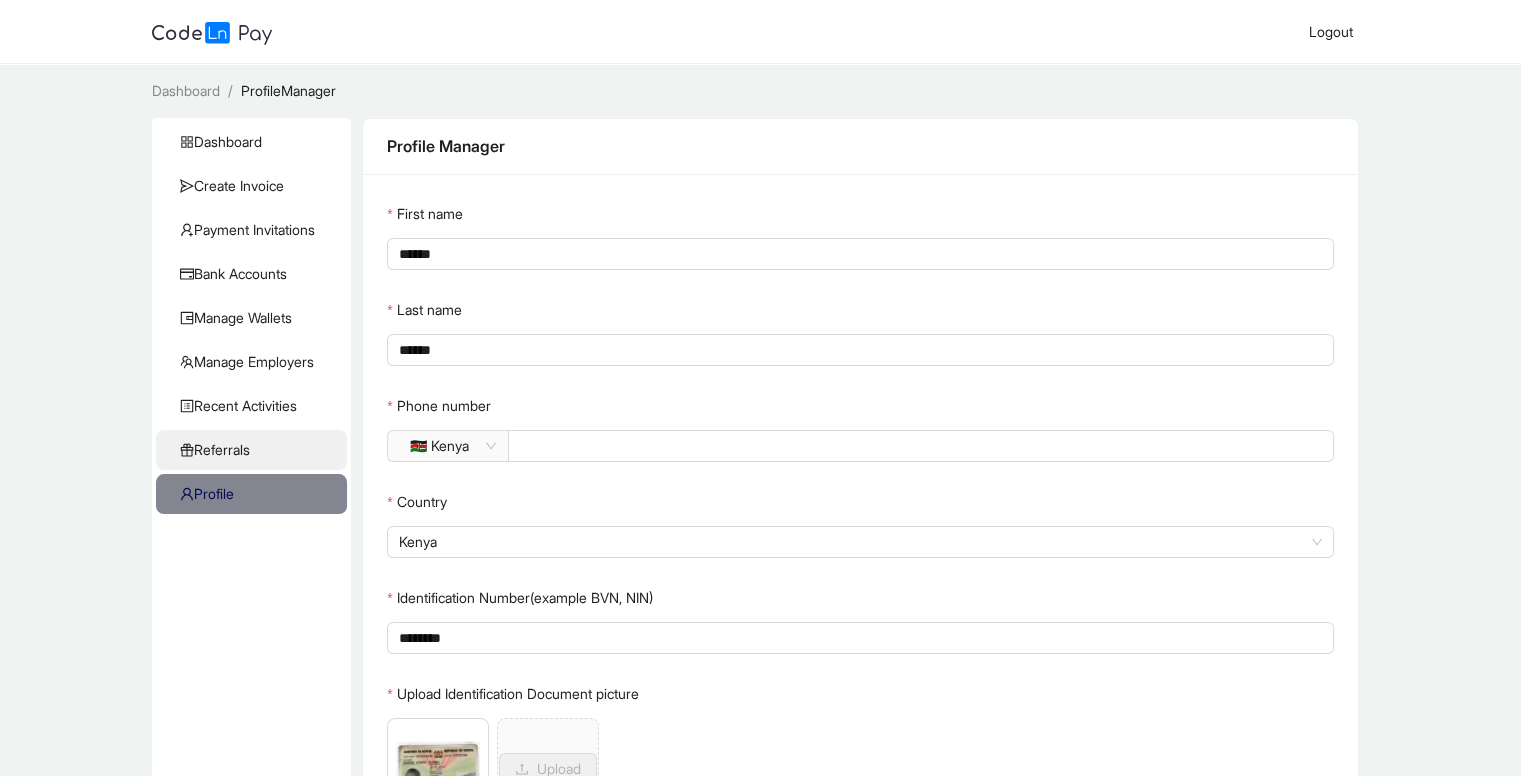 click on "Referrals" 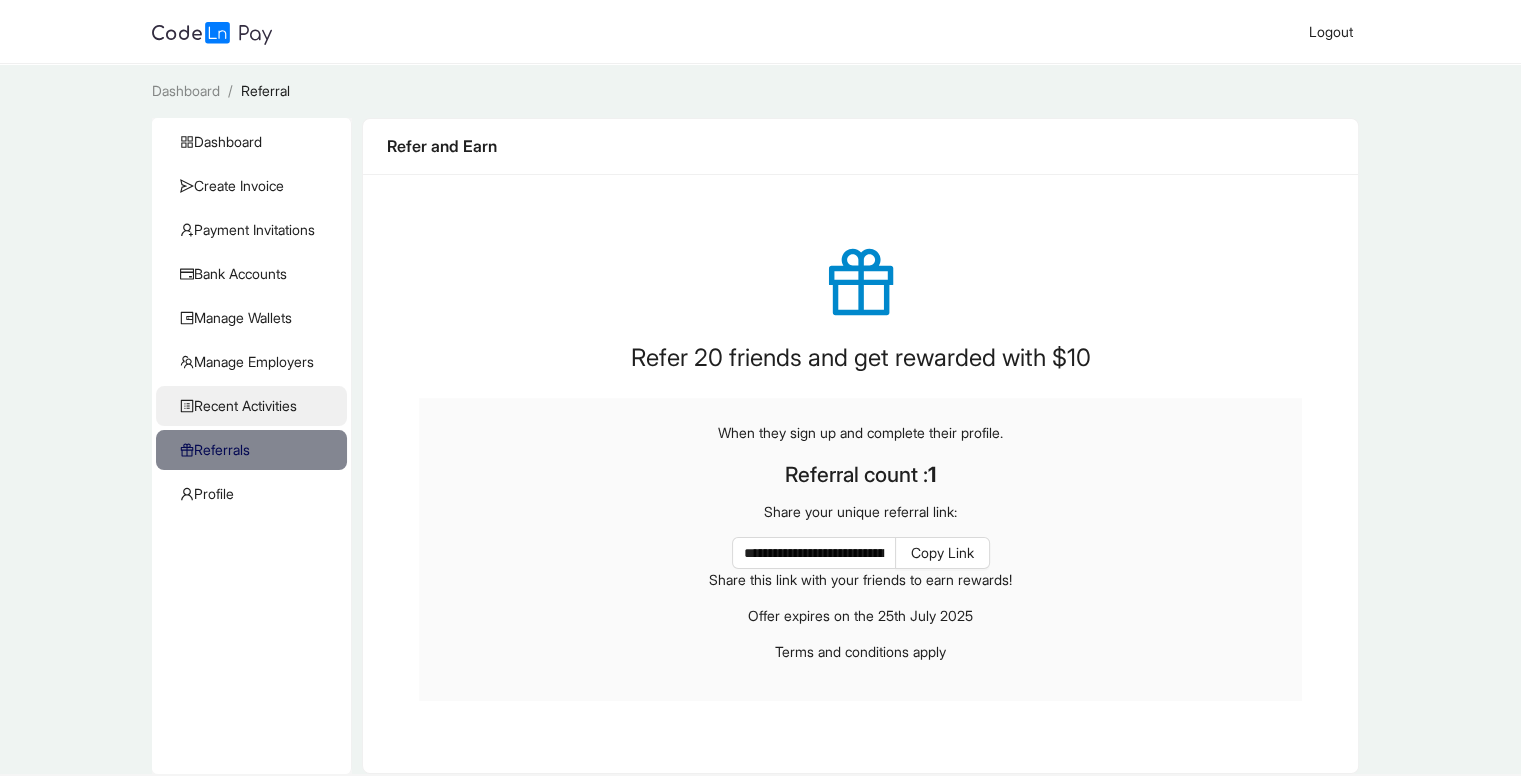 click on "Recent Activities" 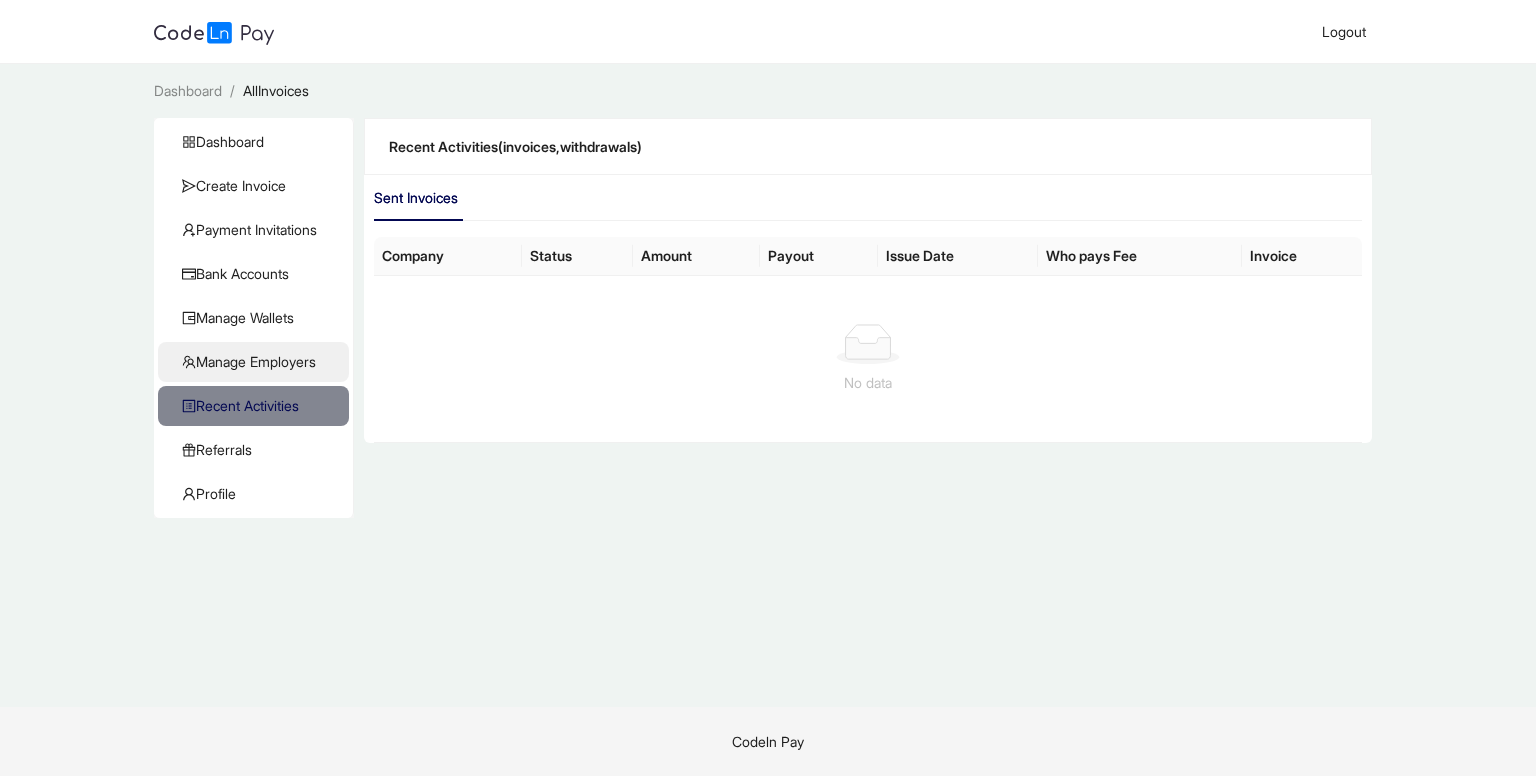 click on "Manage Employers" 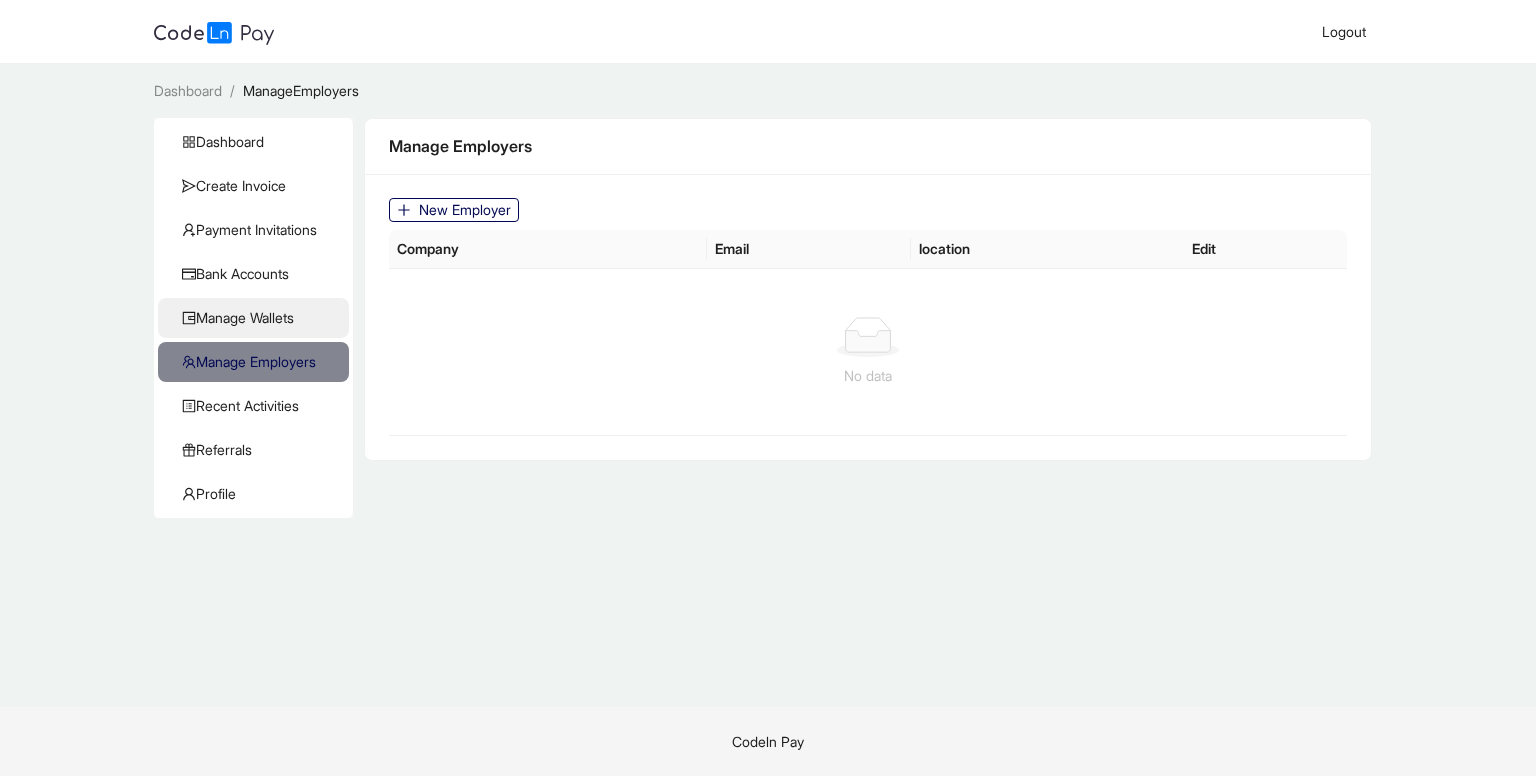 click on "Manage Wallets" 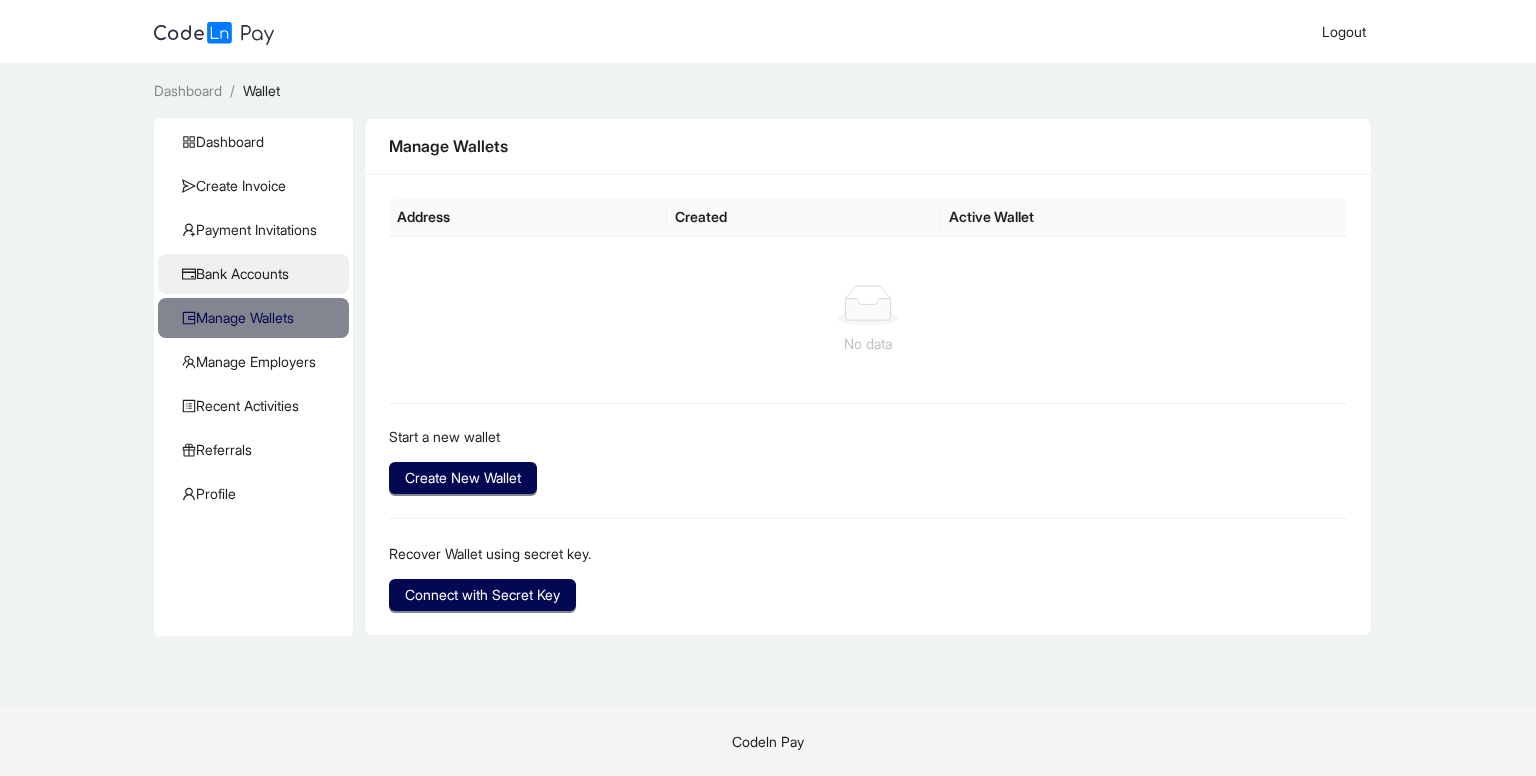 click on "Bank Accounts" 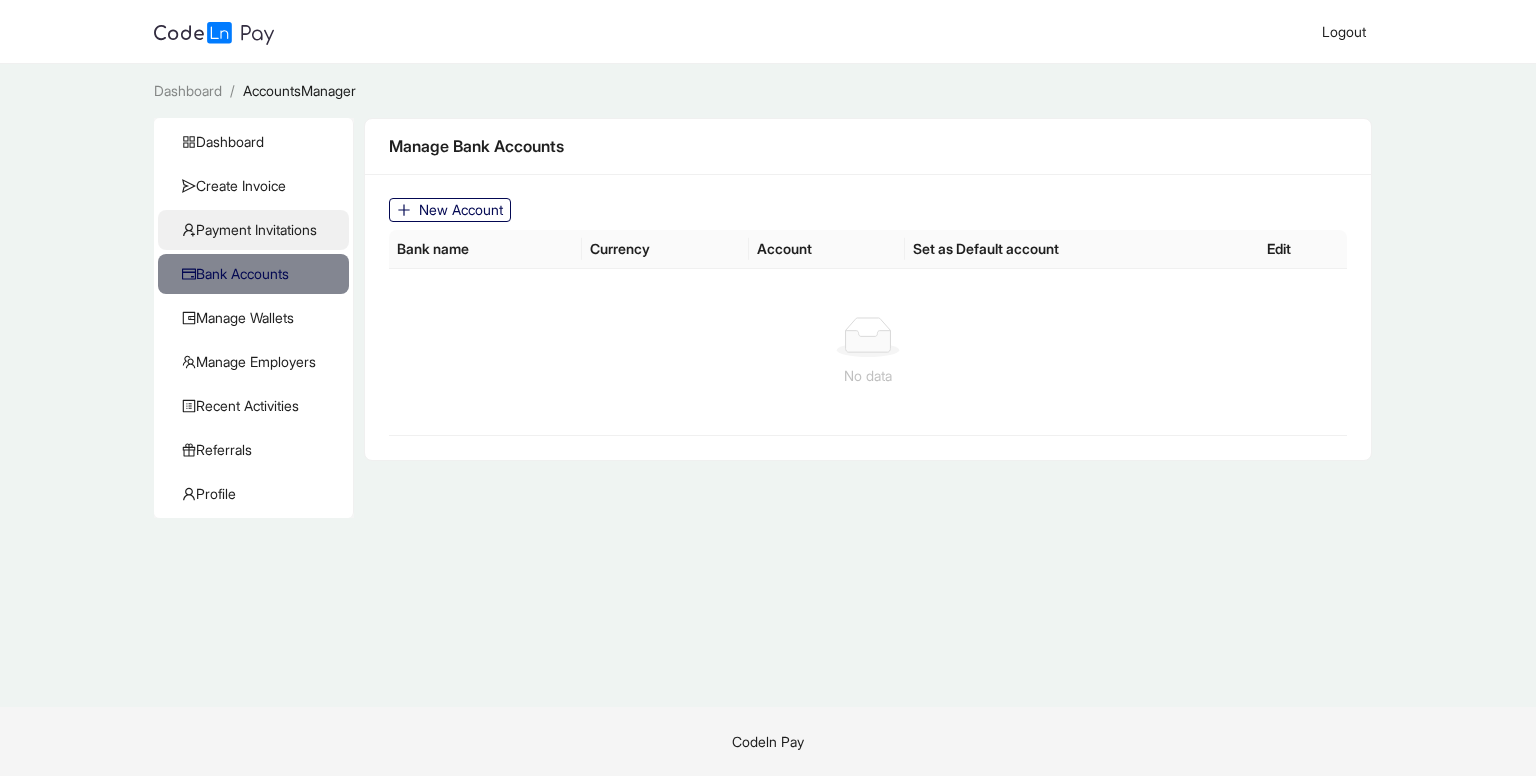 click on "Payment Invitations" 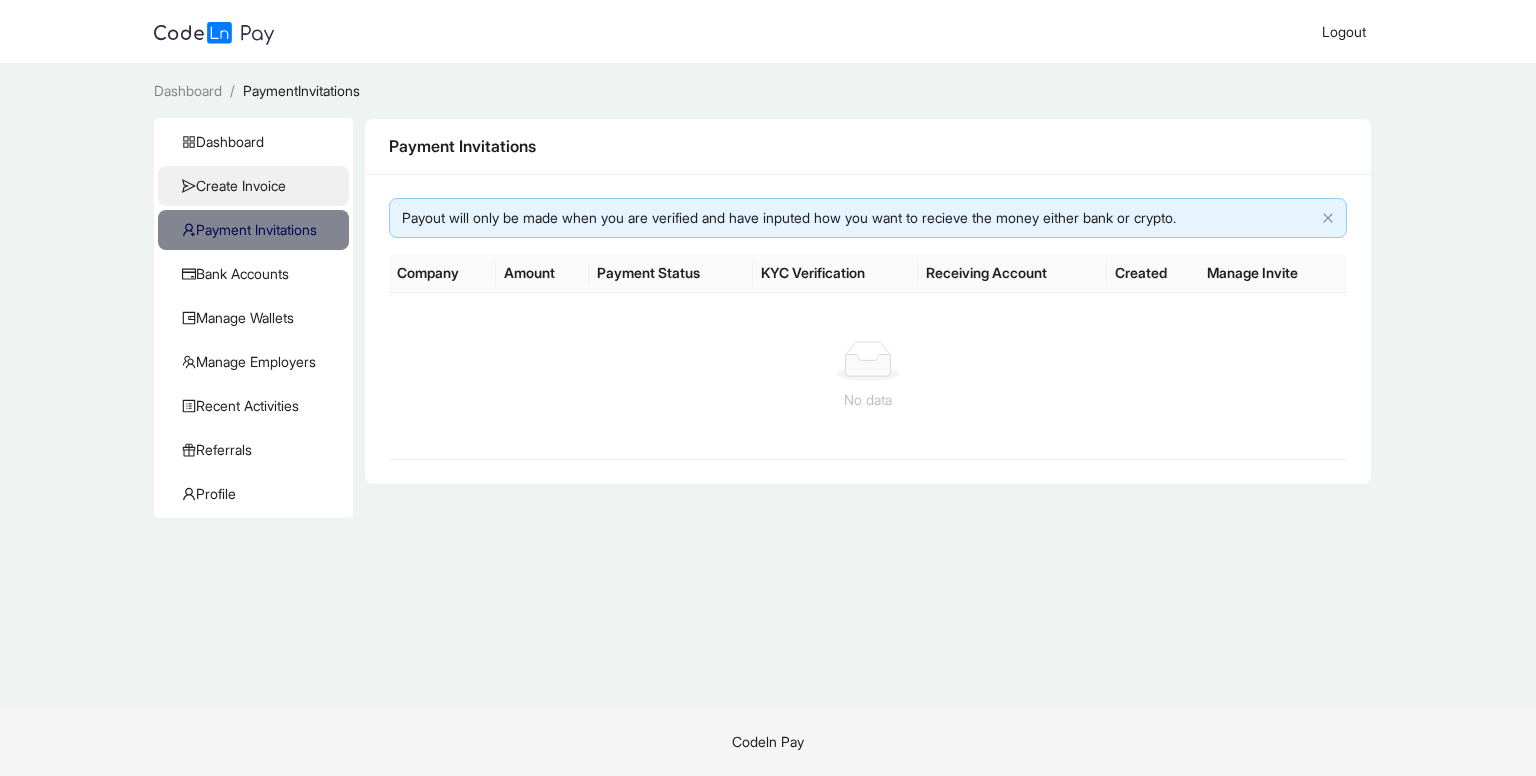 click on "Create Invoice" 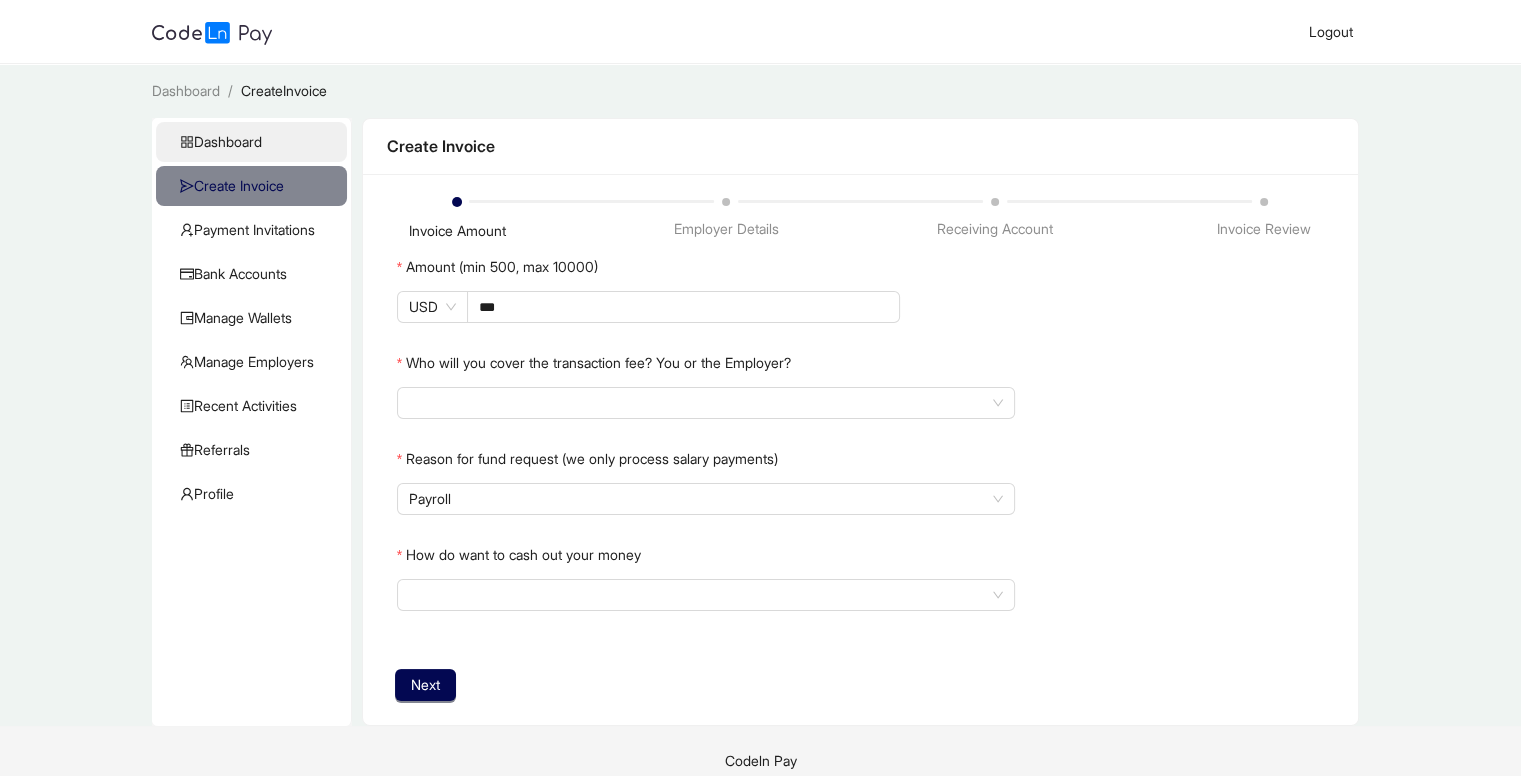 click on "Dashboard" 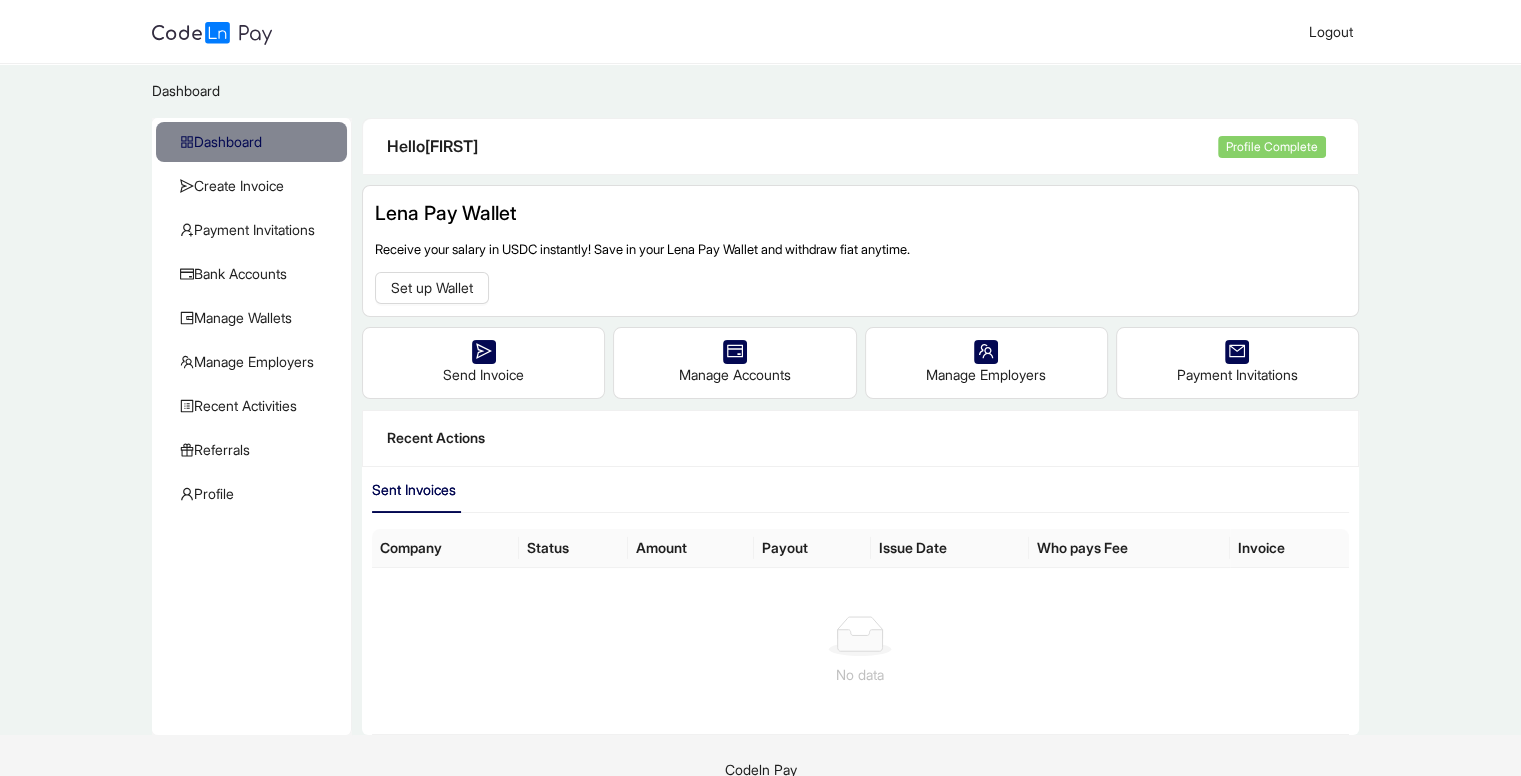click on "Dashboard /  Dashboard   Create Invoice   Payment Invitations   Bank Accounts   Manage Wallets   Manage Employers   Recent Activities   KYC   Referrals   Profile   Hello  [FIRST]  Profile Complete  Lena Pay Wallet   Receive your salary in USDC instantly! Save in your Lena Pay Wallet and withdraw fiat anytime.  Set up Wallet  Send Invoice   Manage Accounts   Manage Employers   Payment Invitations  Recent Actions Sent Invoices Company Status Amount Payout Issue Date Who pays Fee  Invoice               No data" at bounding box center [760, 399] 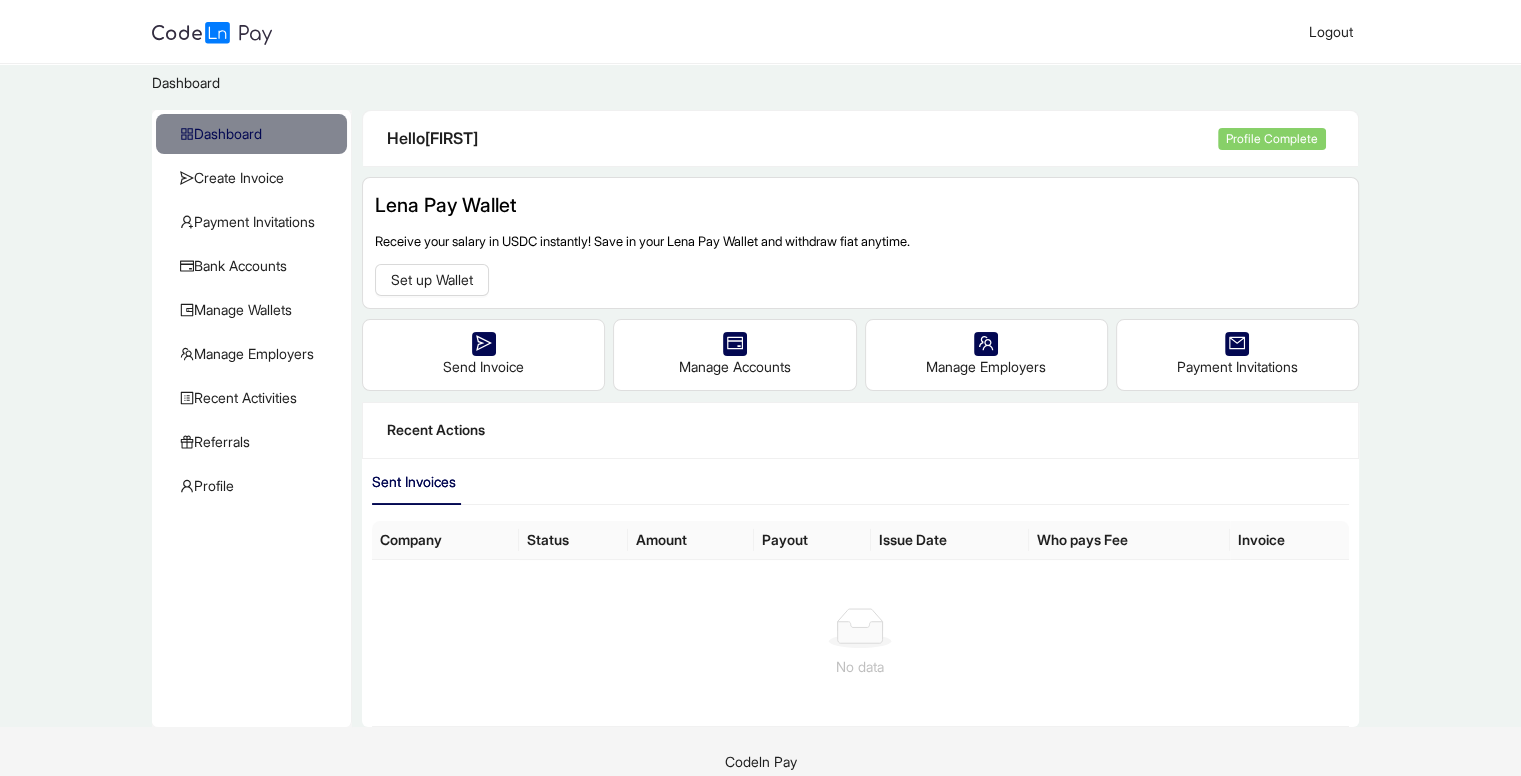 click on "Profile Complete" at bounding box center (1272, 139) 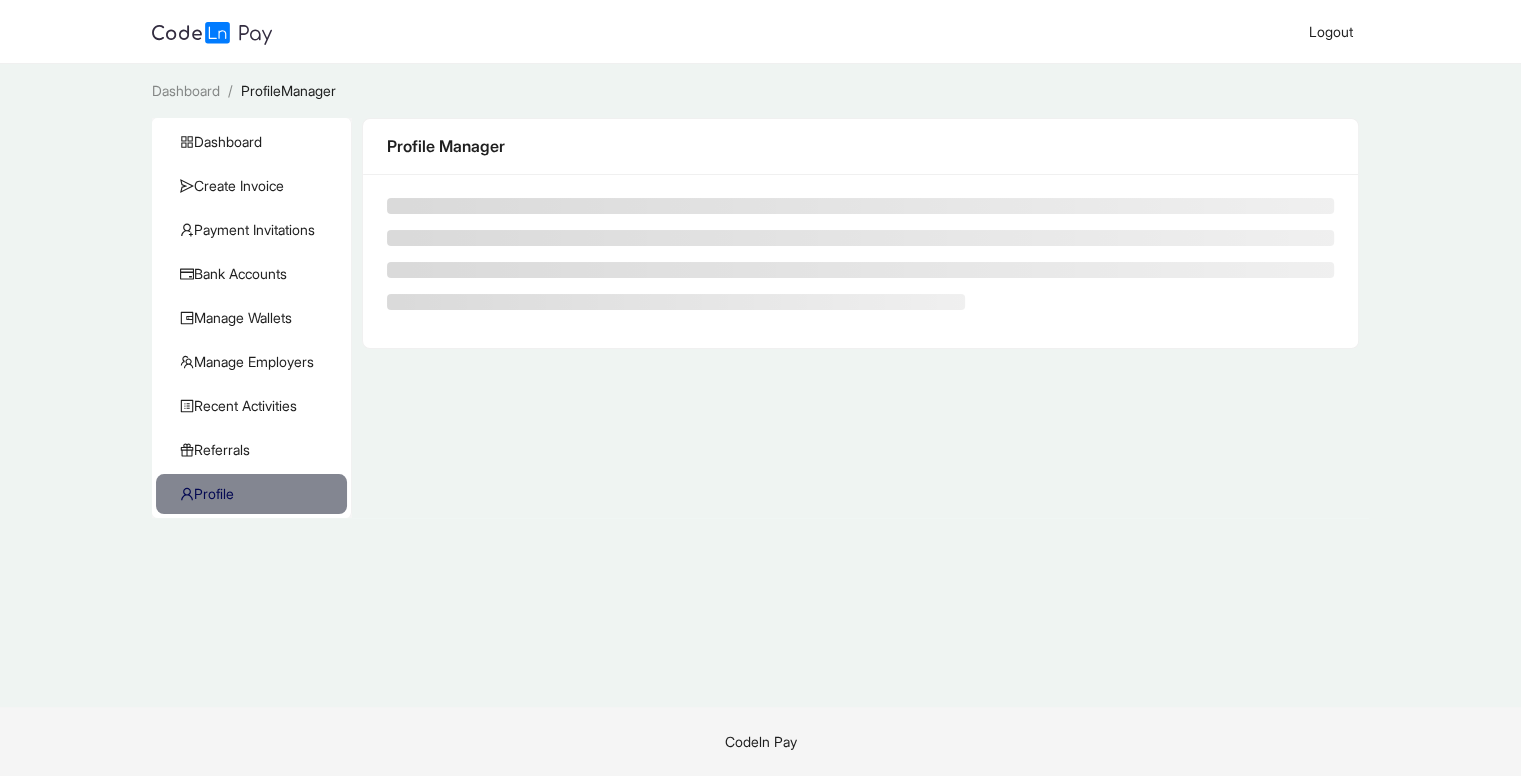 scroll, scrollTop: 0, scrollLeft: 0, axis: both 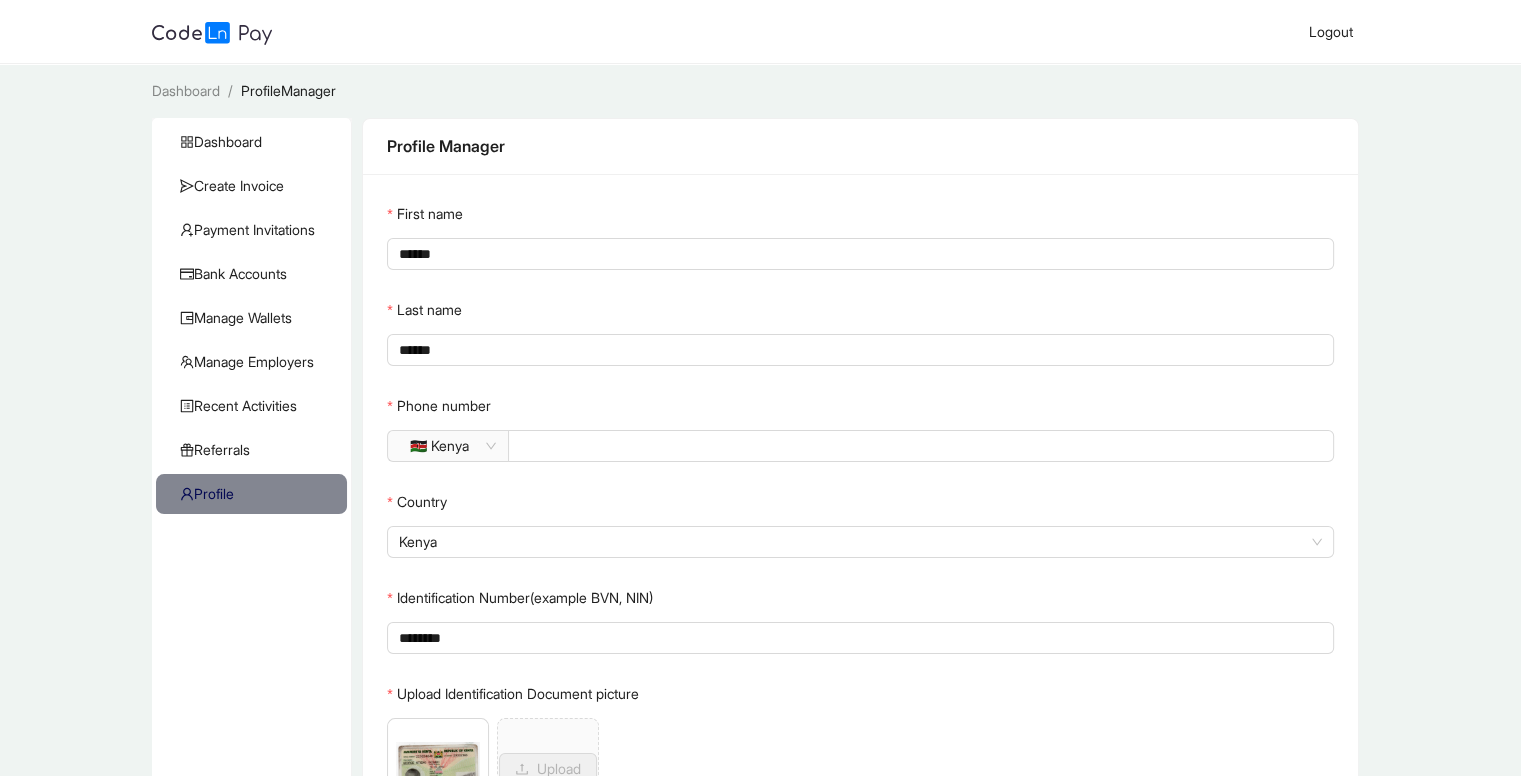 click at bounding box center (212, 33) 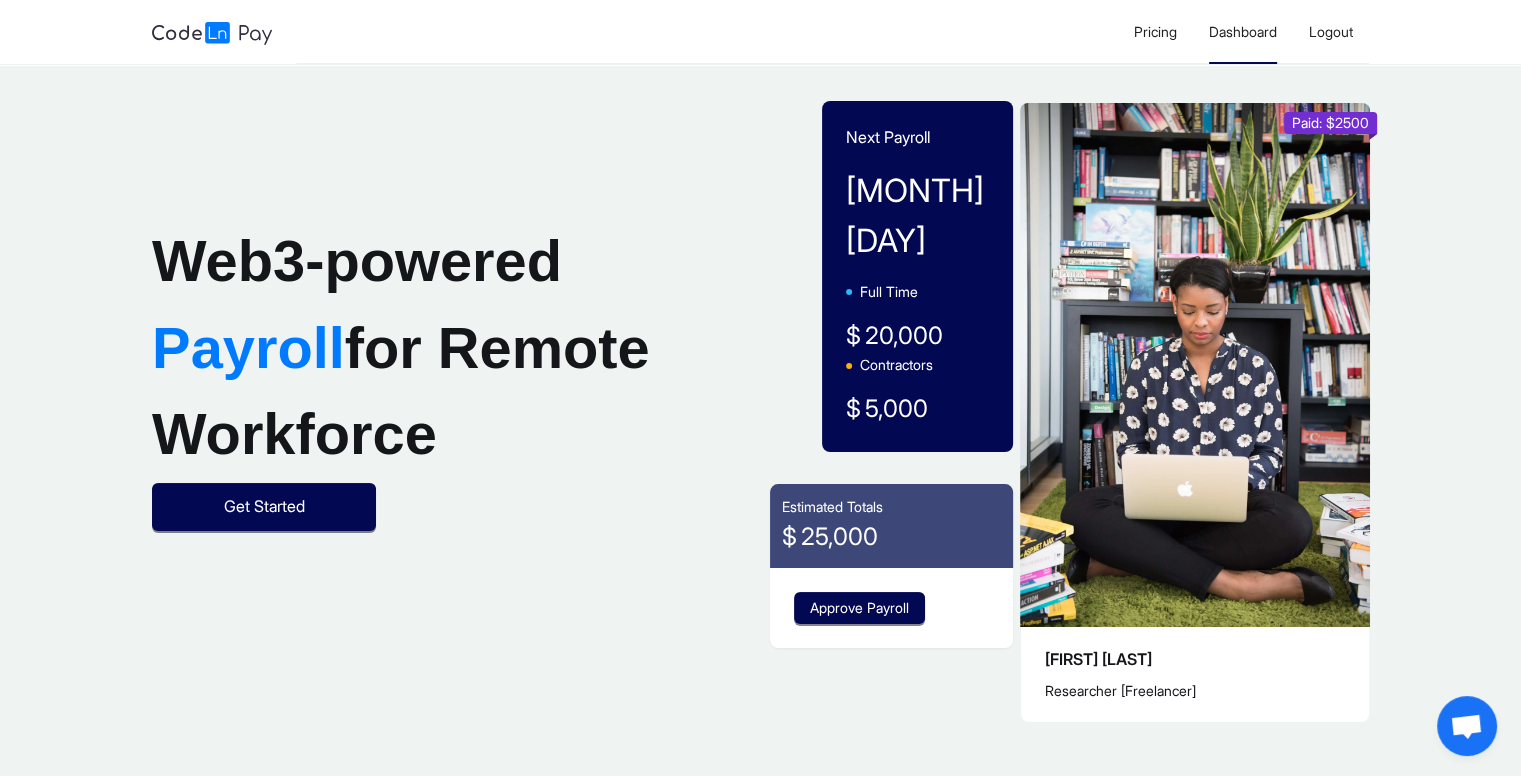 click on "Dashboard" 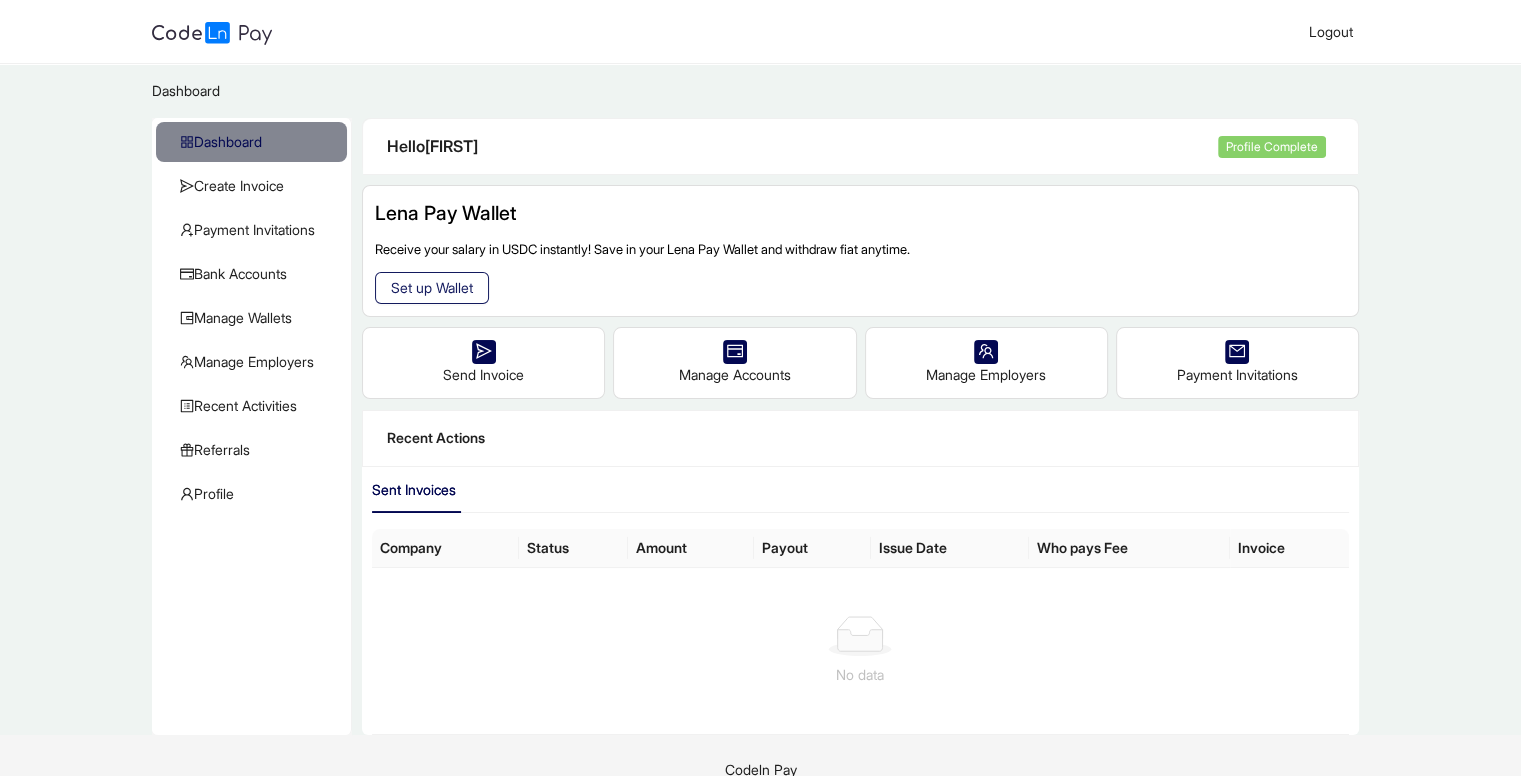 click on "Set up Wallet" 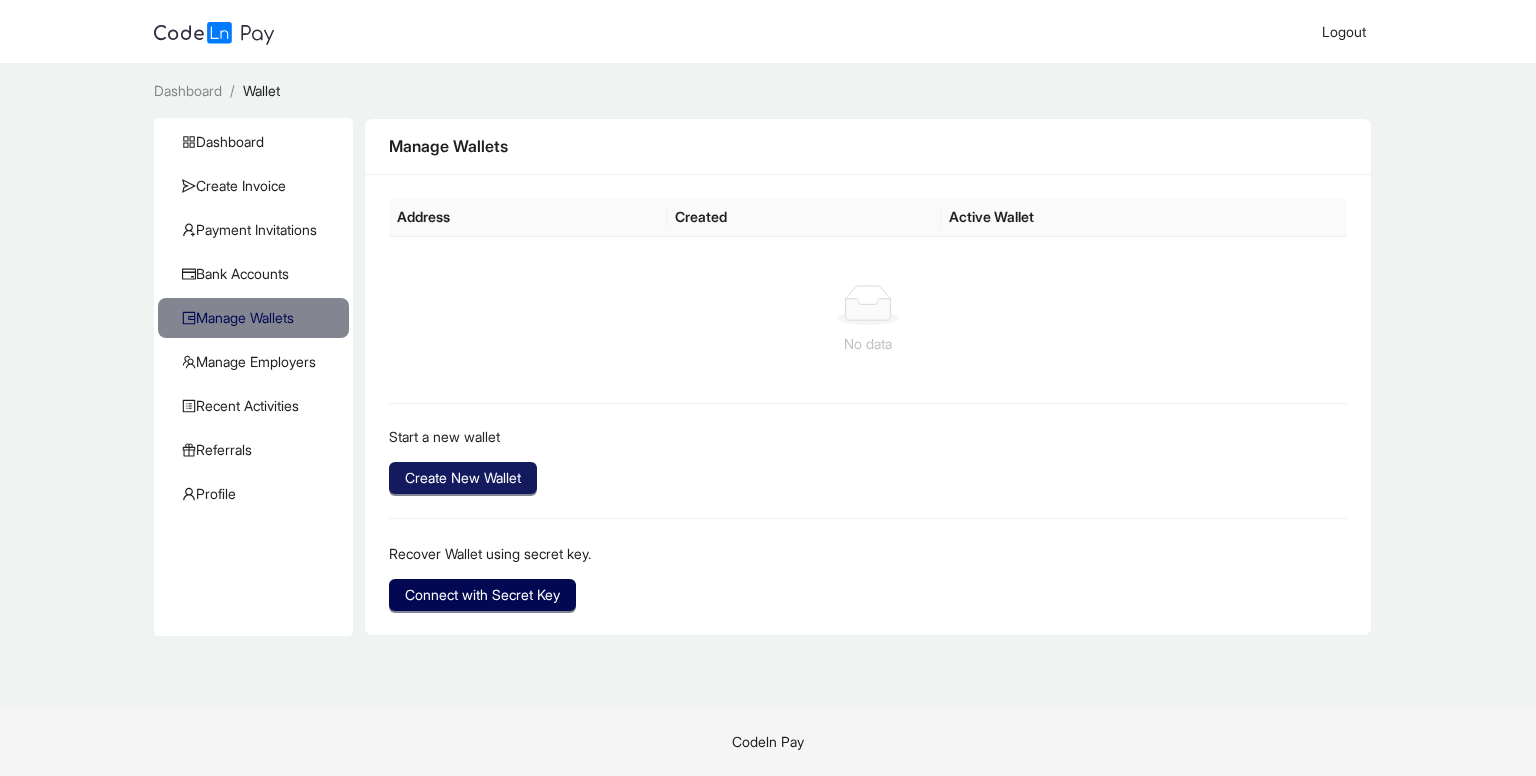 click on "Create New Wallet" 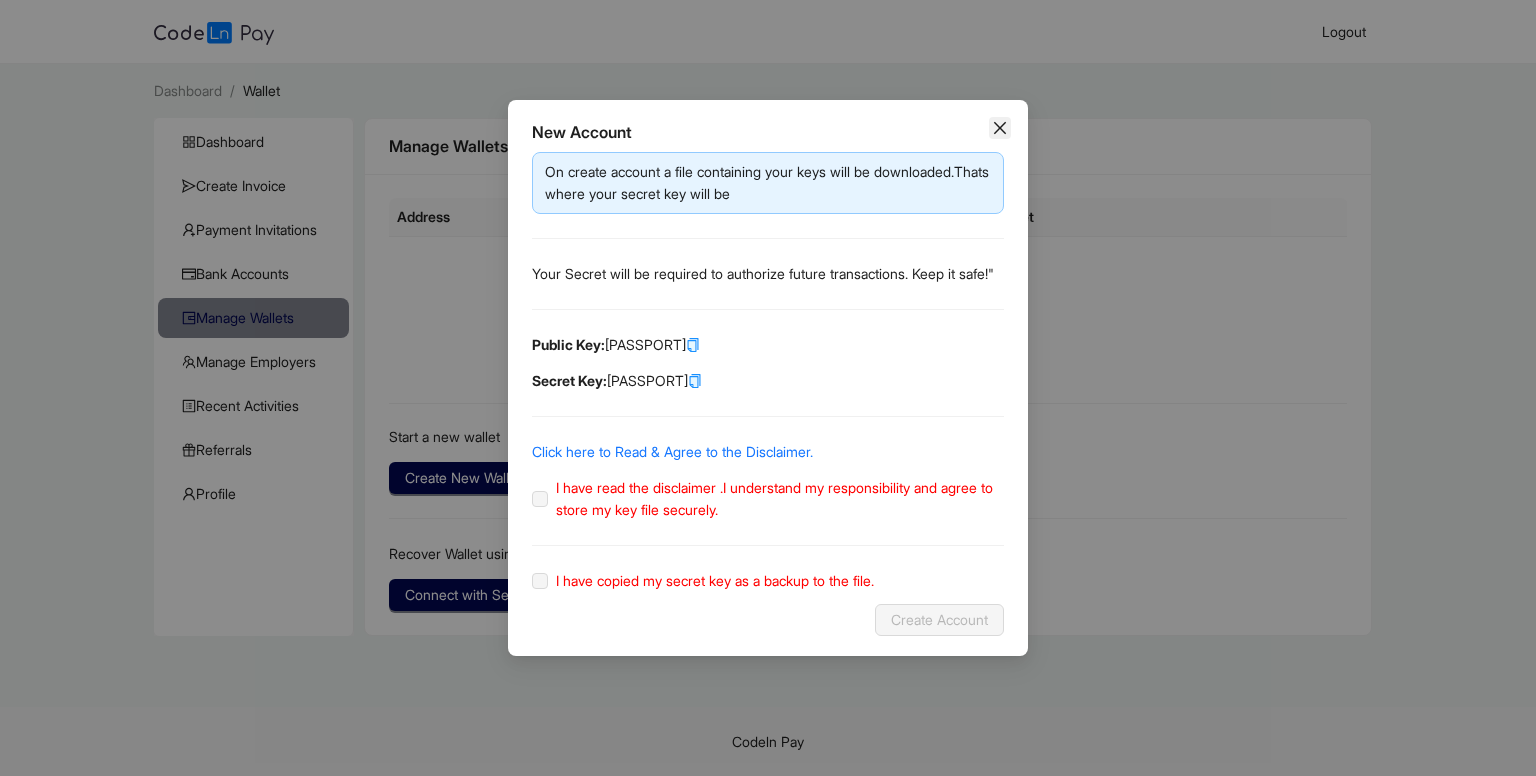 click 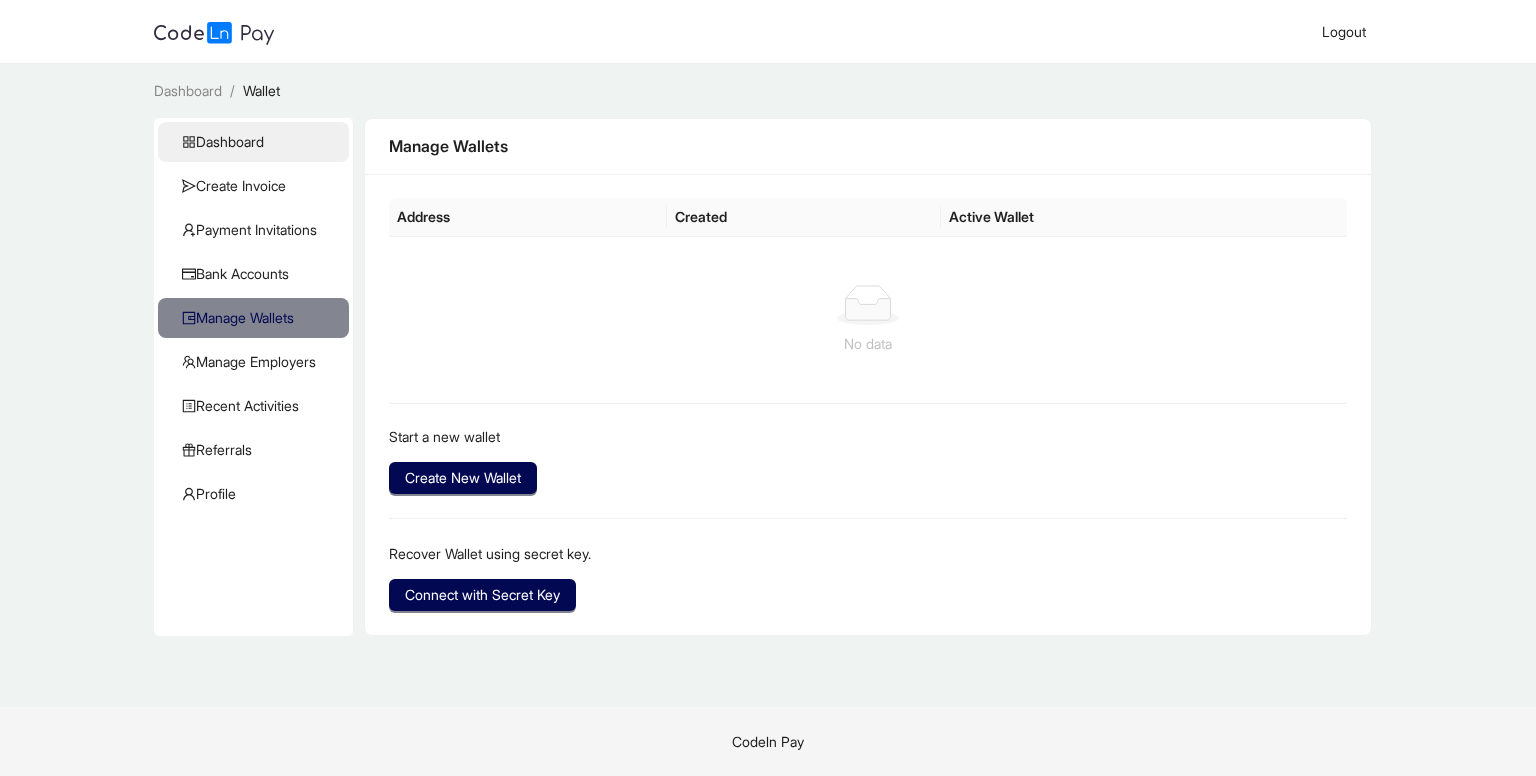 click on "Dashboard" 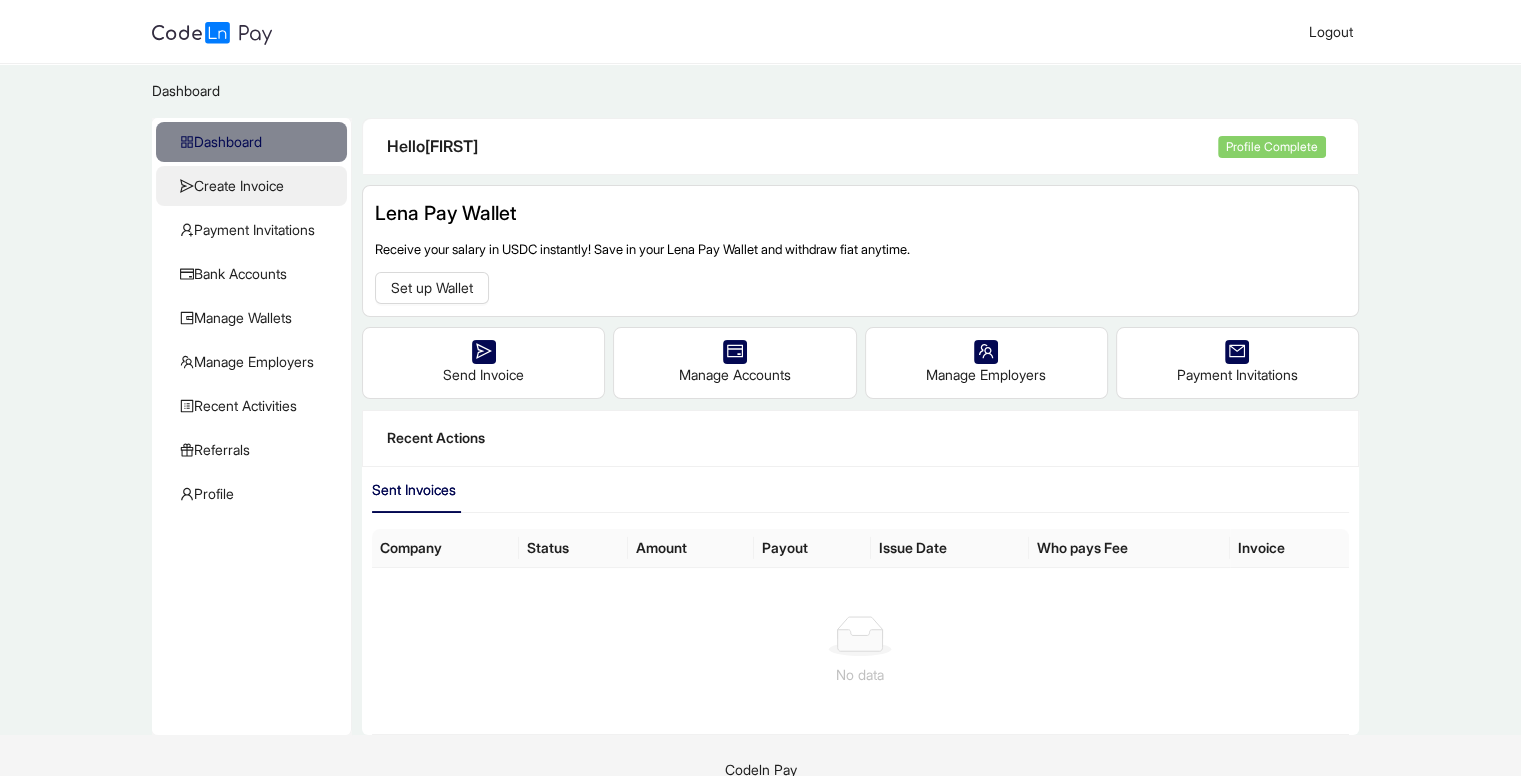 click on "Create Invoice" 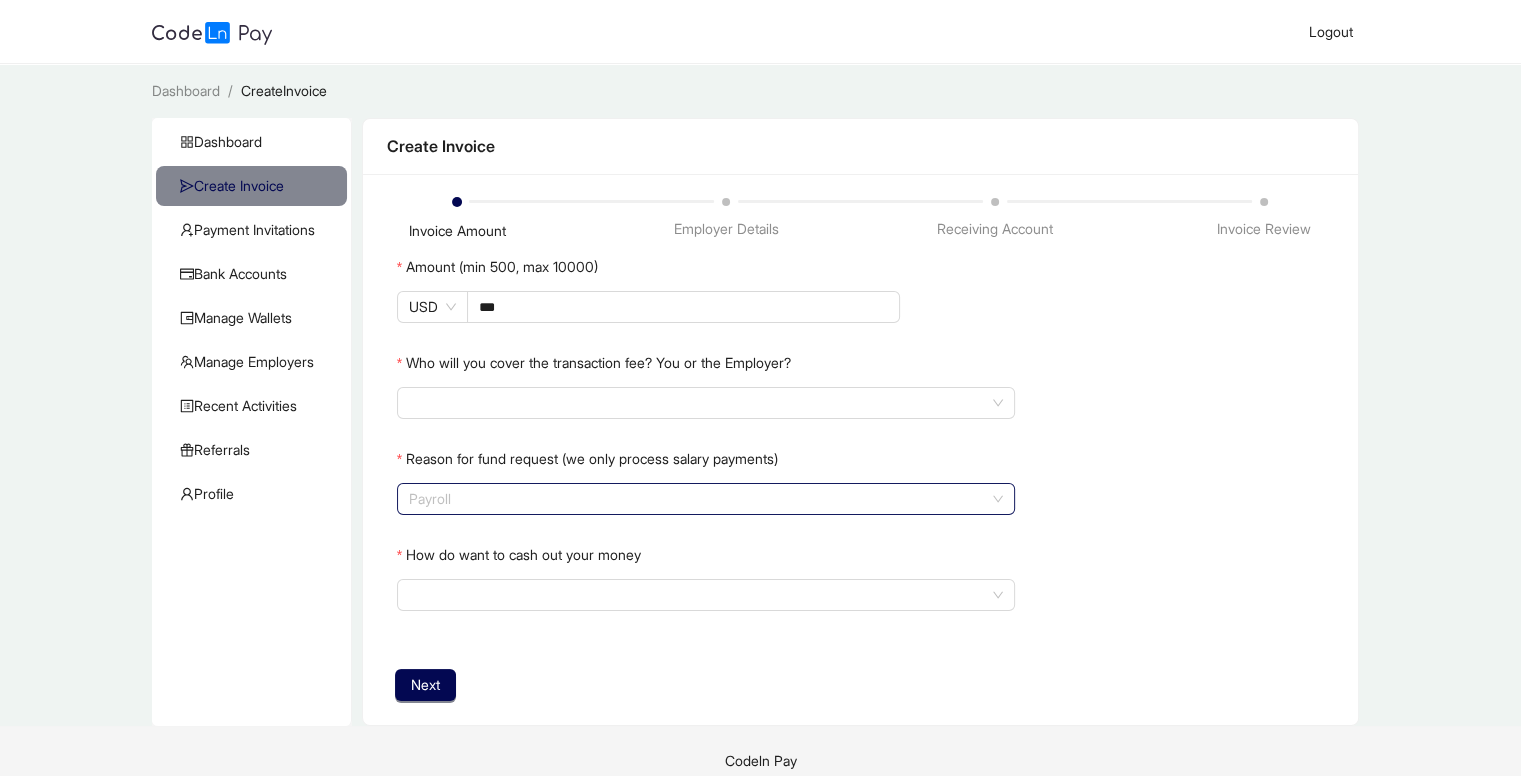 click on "Payroll" 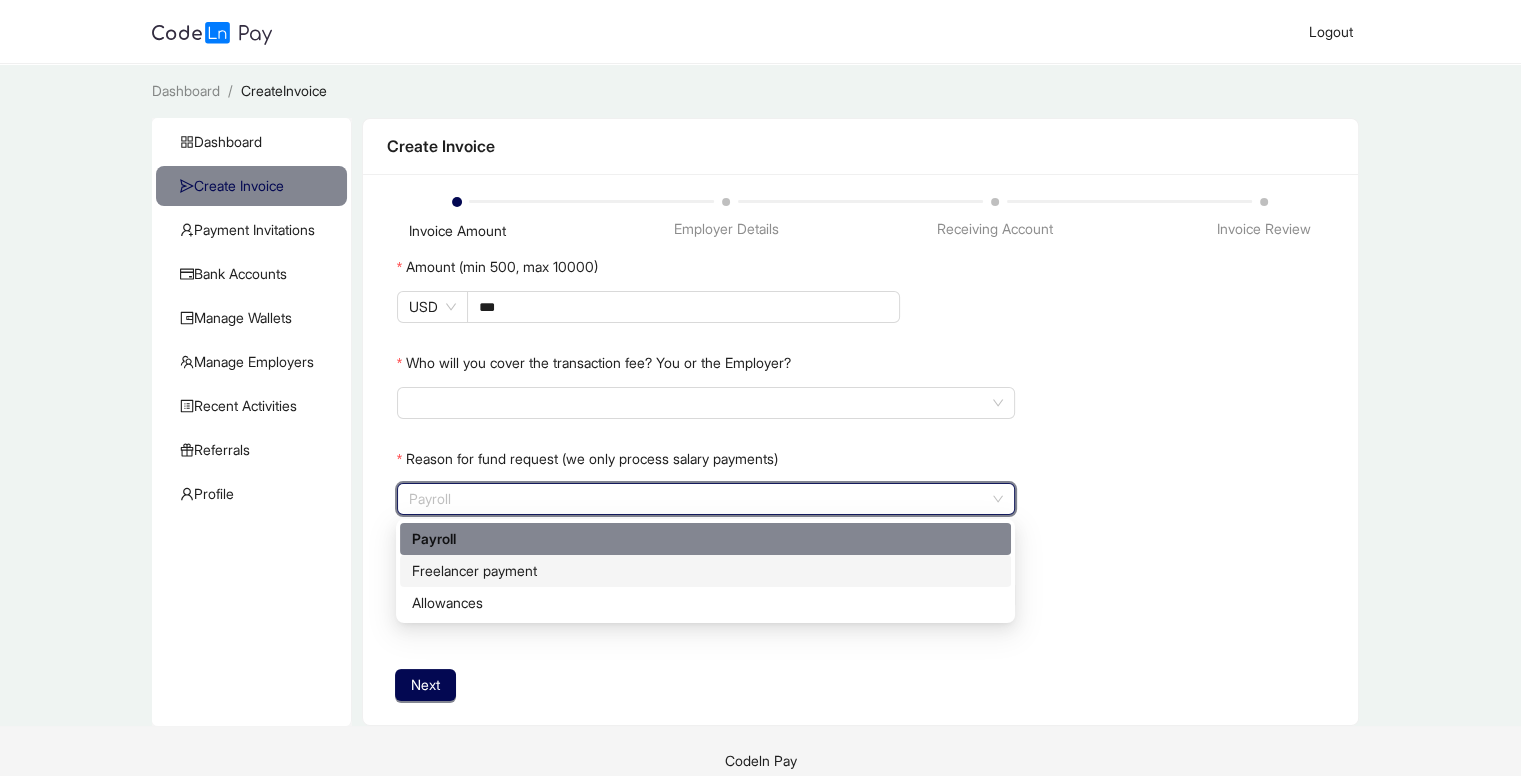 click on "Freelancer payment" at bounding box center [705, 571] 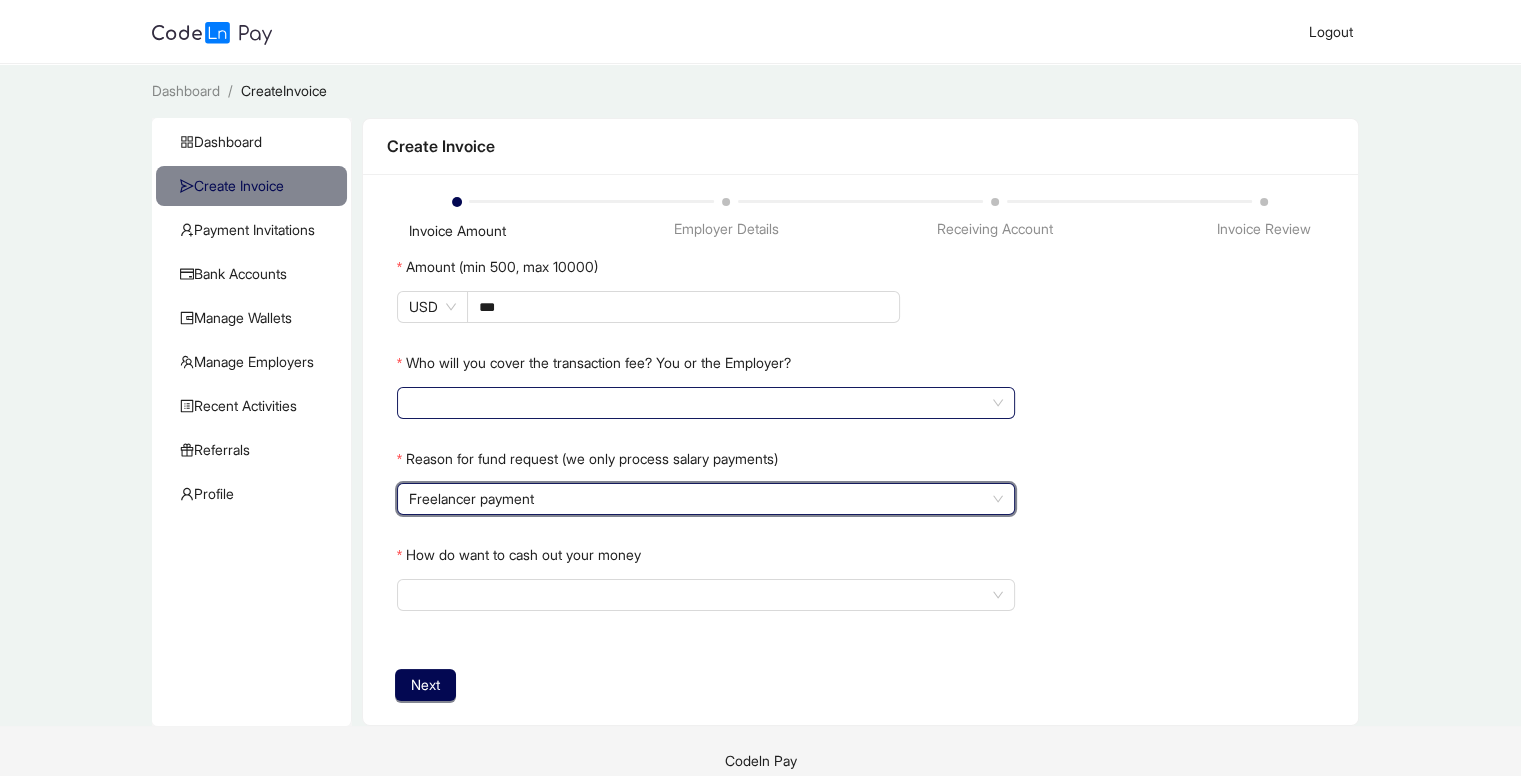 click at bounding box center [706, 403] 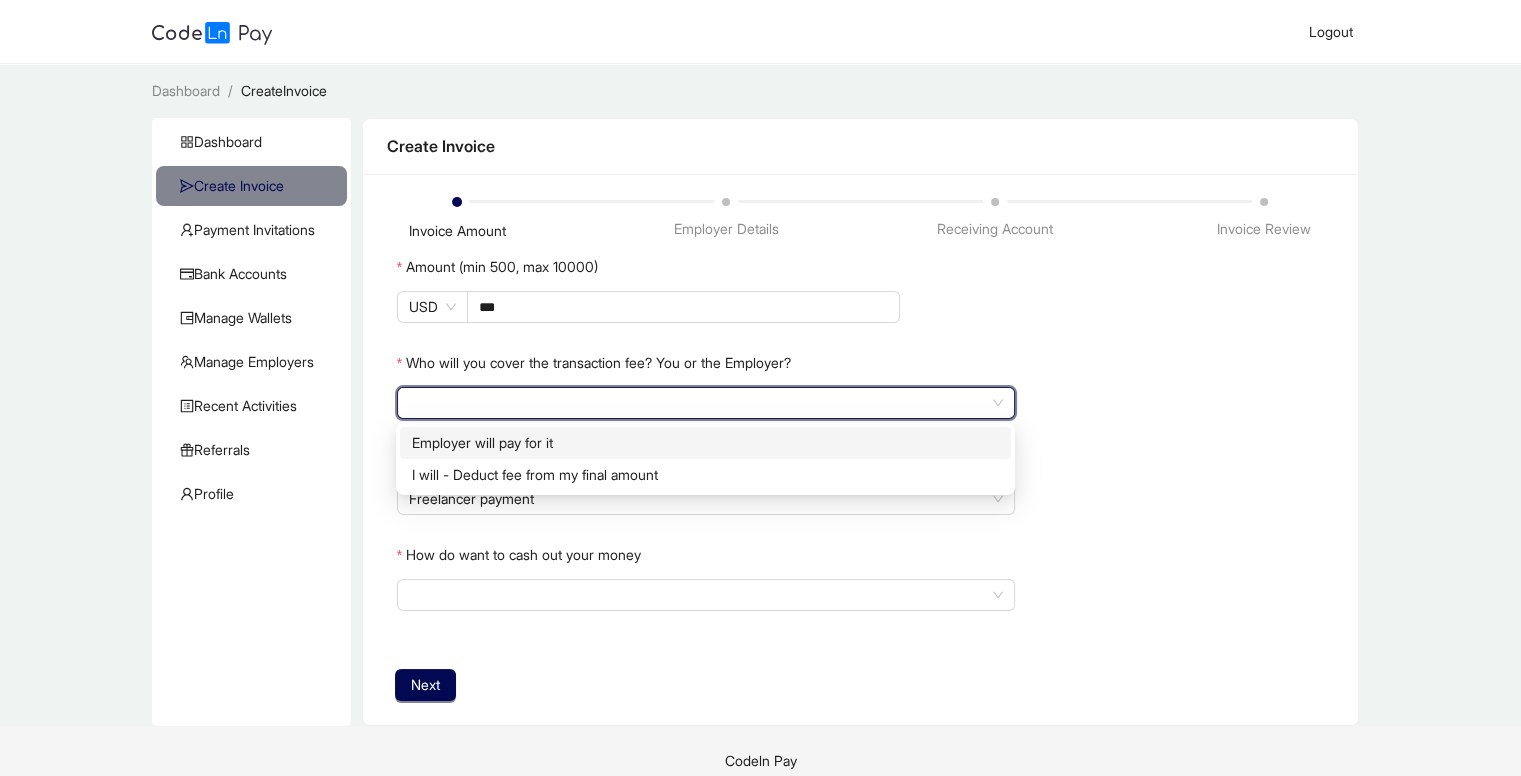 click on "Employer will pay for it" at bounding box center [705, 443] 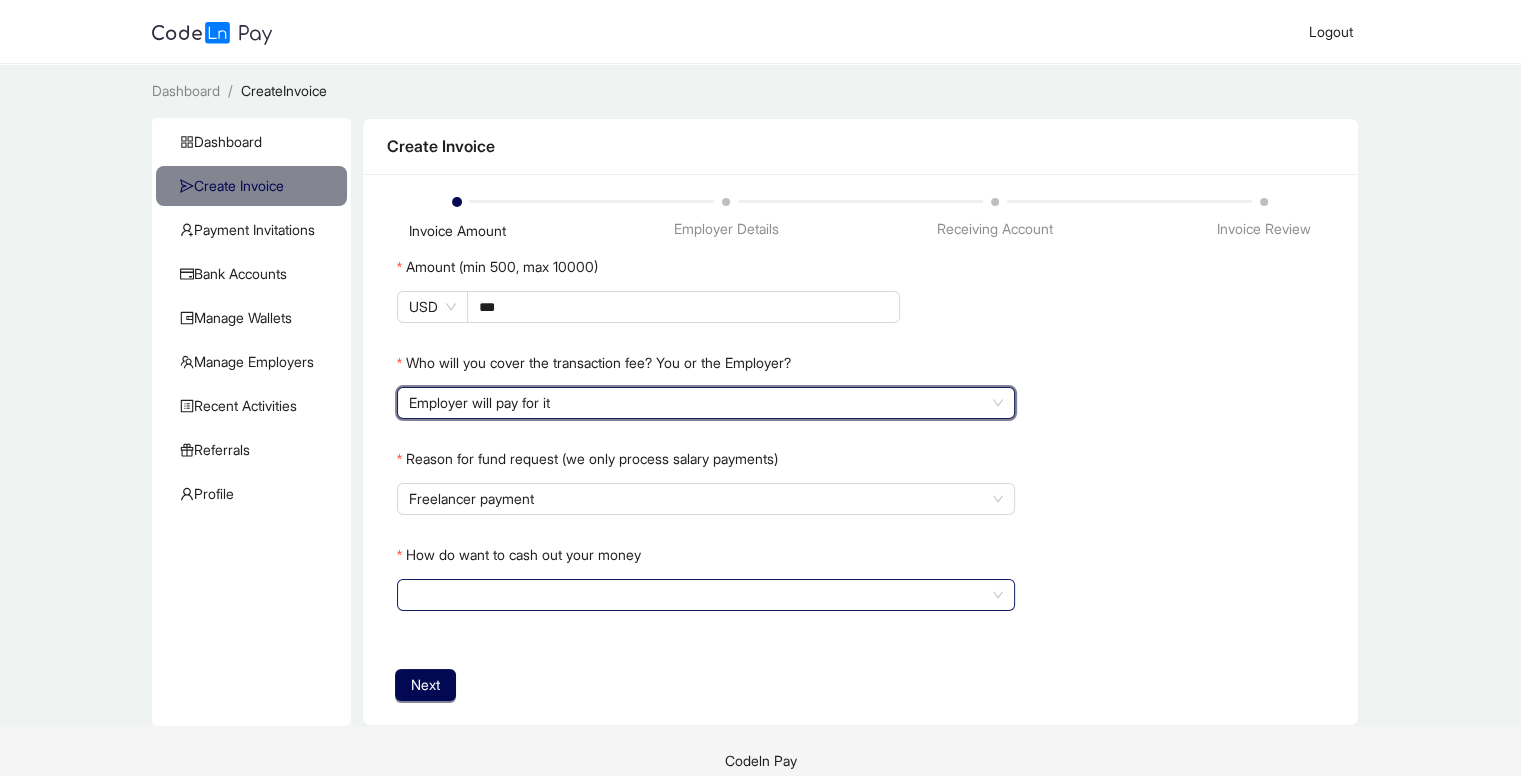 click 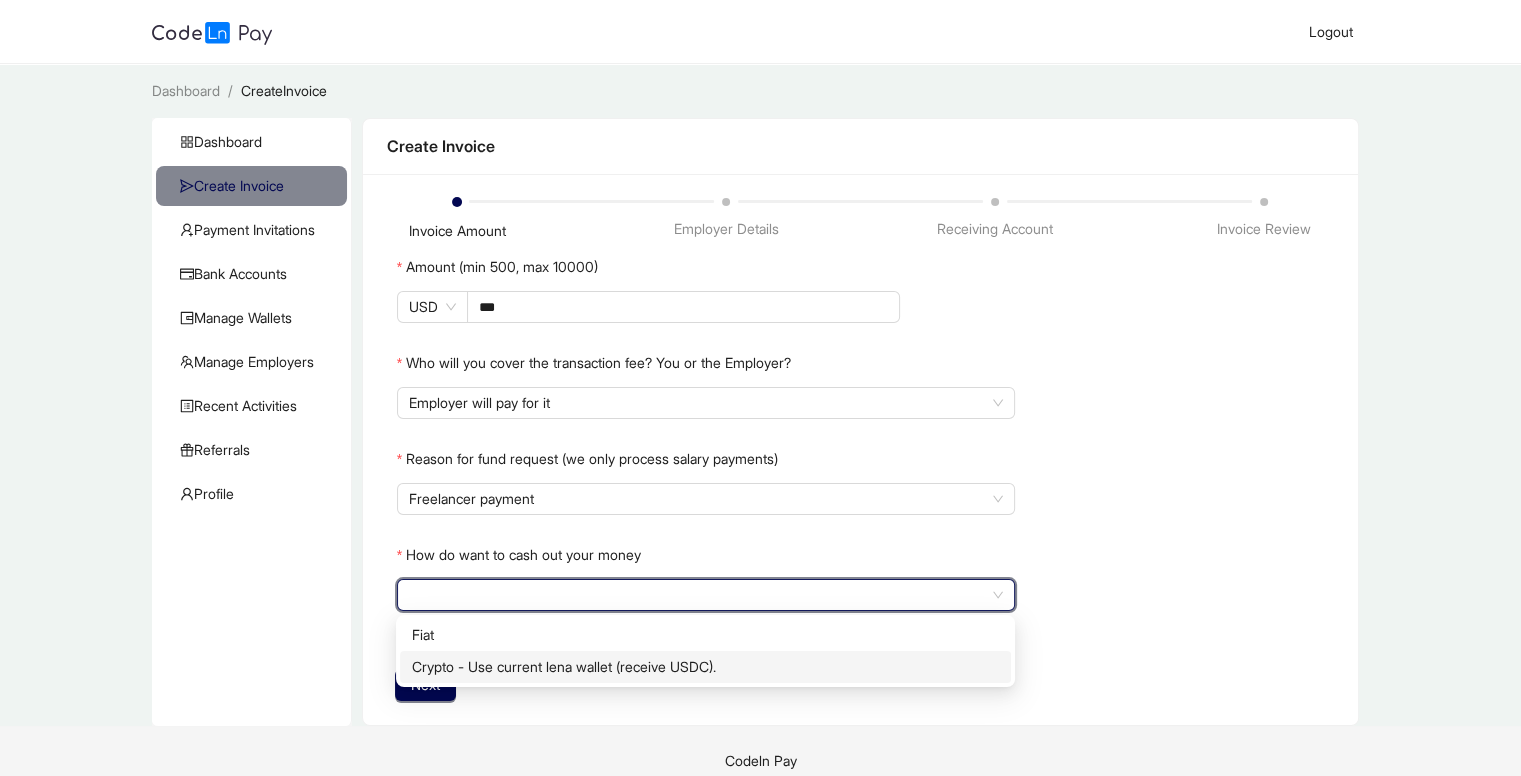 click on "Crypto - Use current lena wallet (receive USDC)." at bounding box center (705, 667) 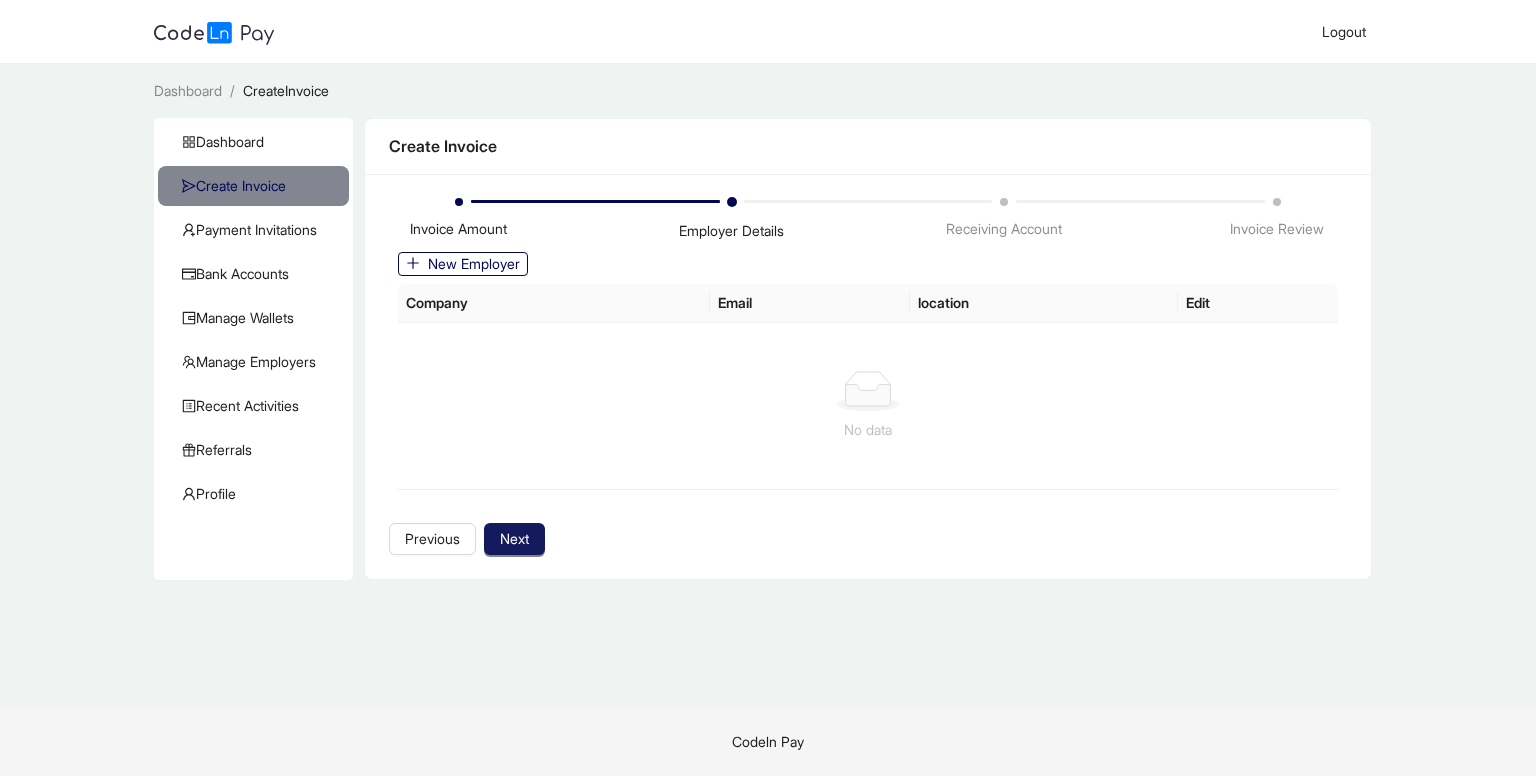 click on "Next" 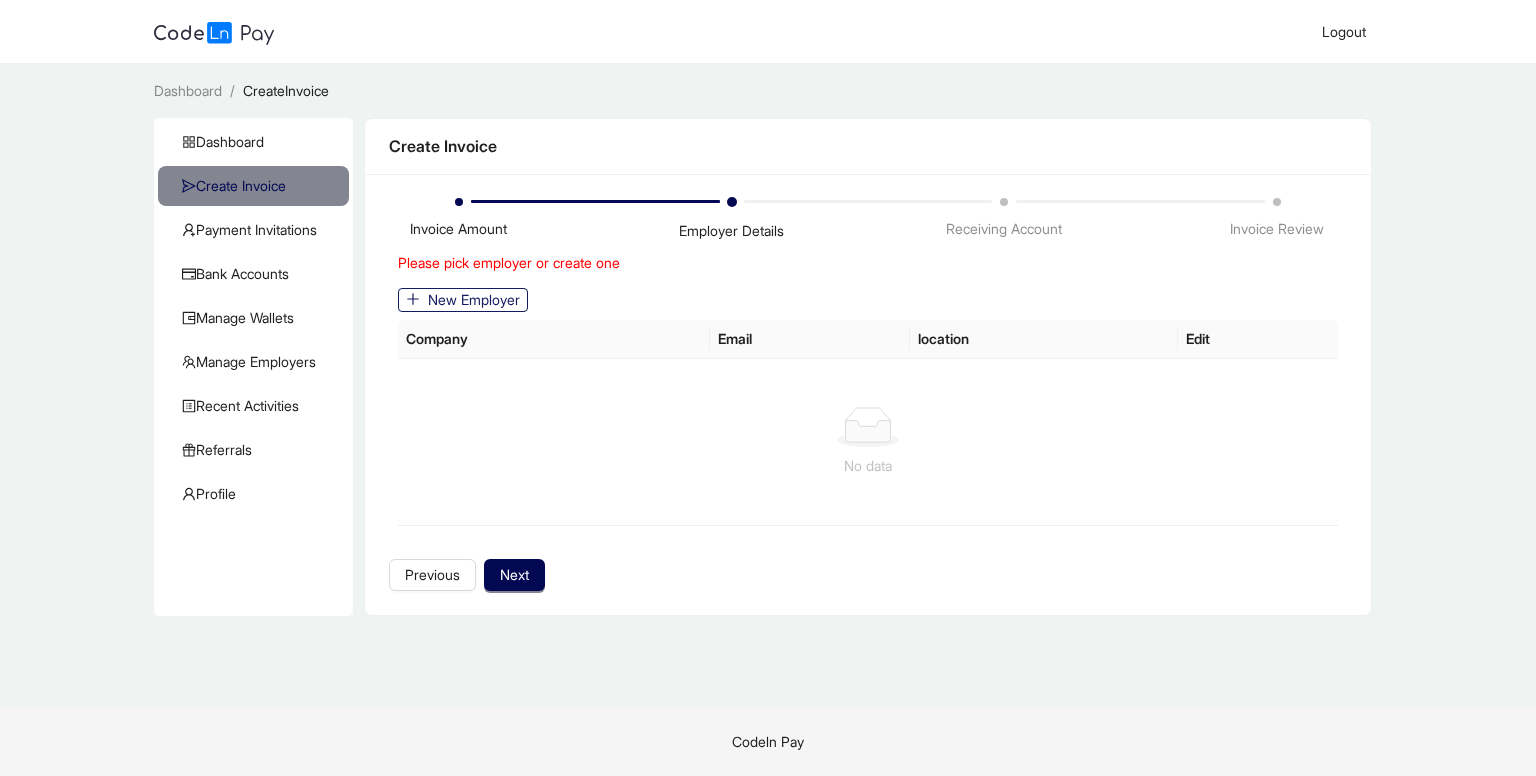 click on "New Employer" 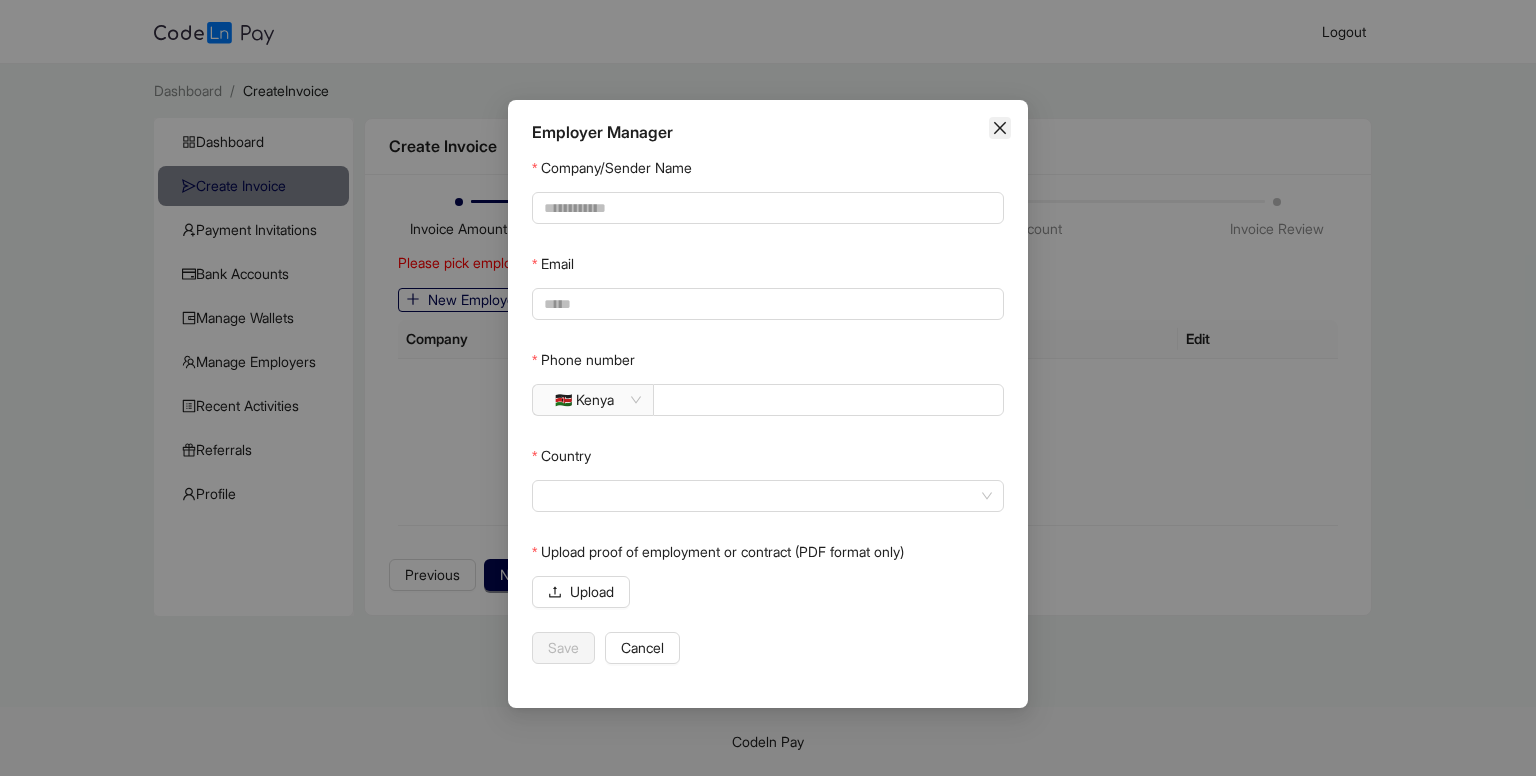 click 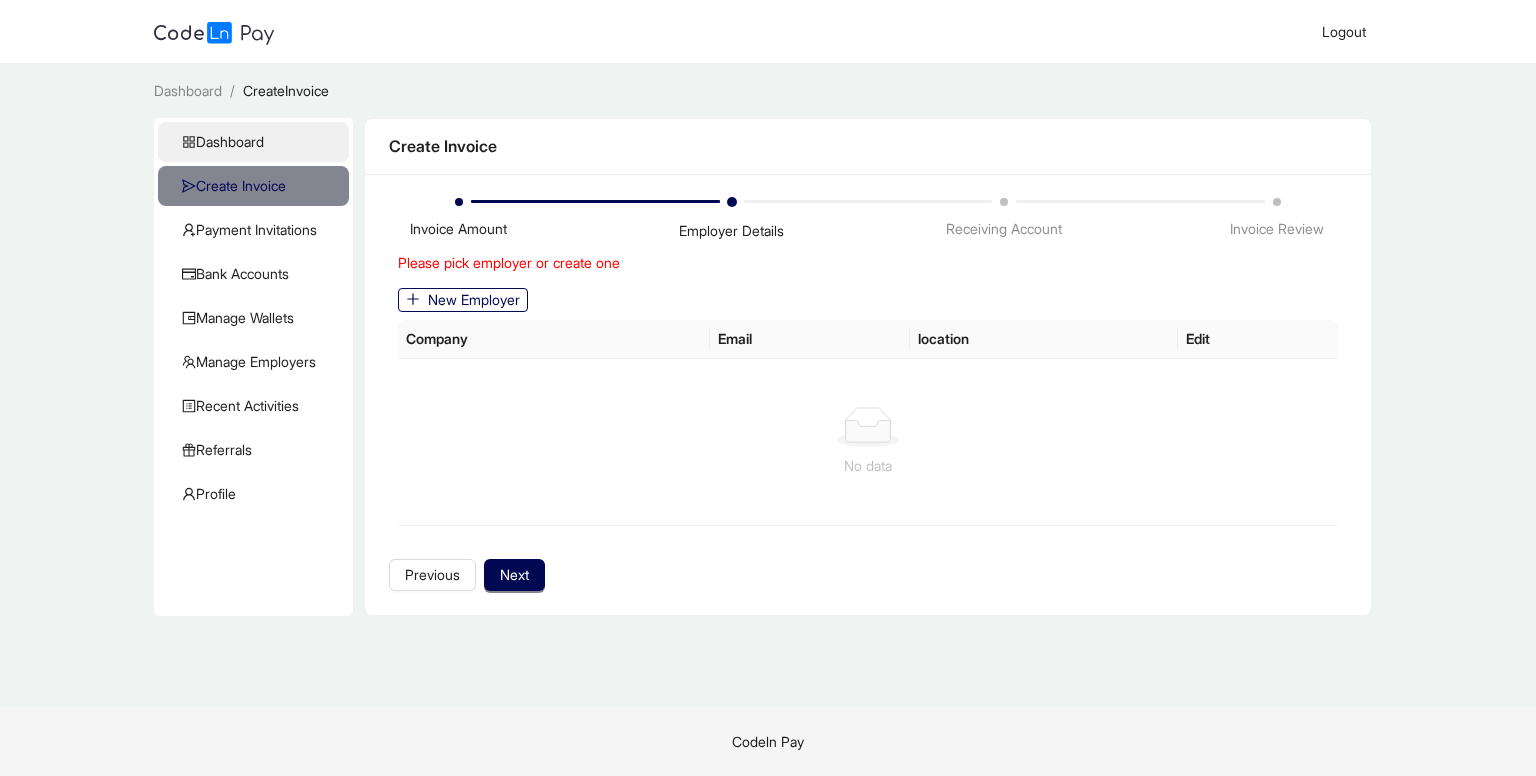 click on "Dashboard" 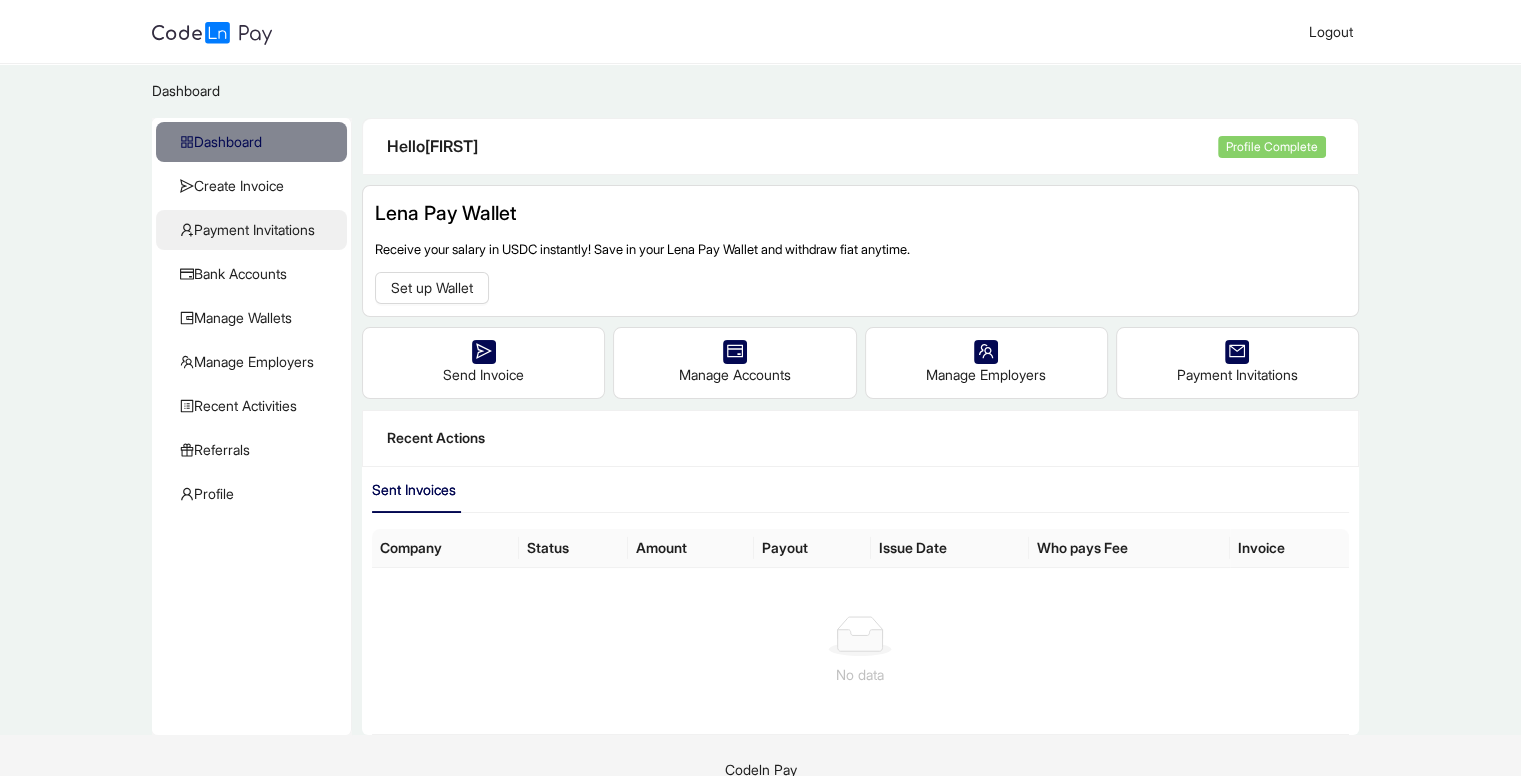 click on "Payment Invitations" 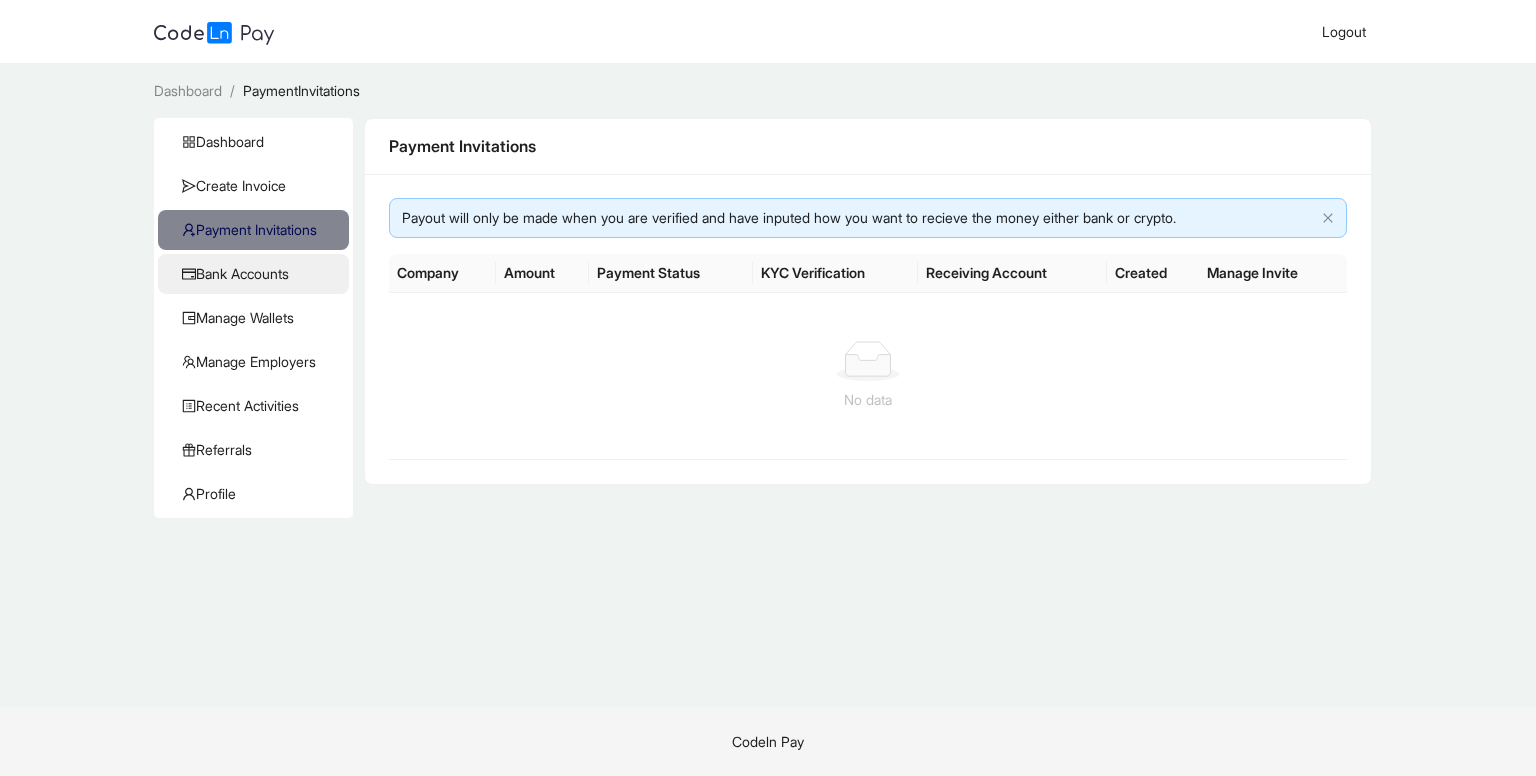 click on "Bank Accounts" 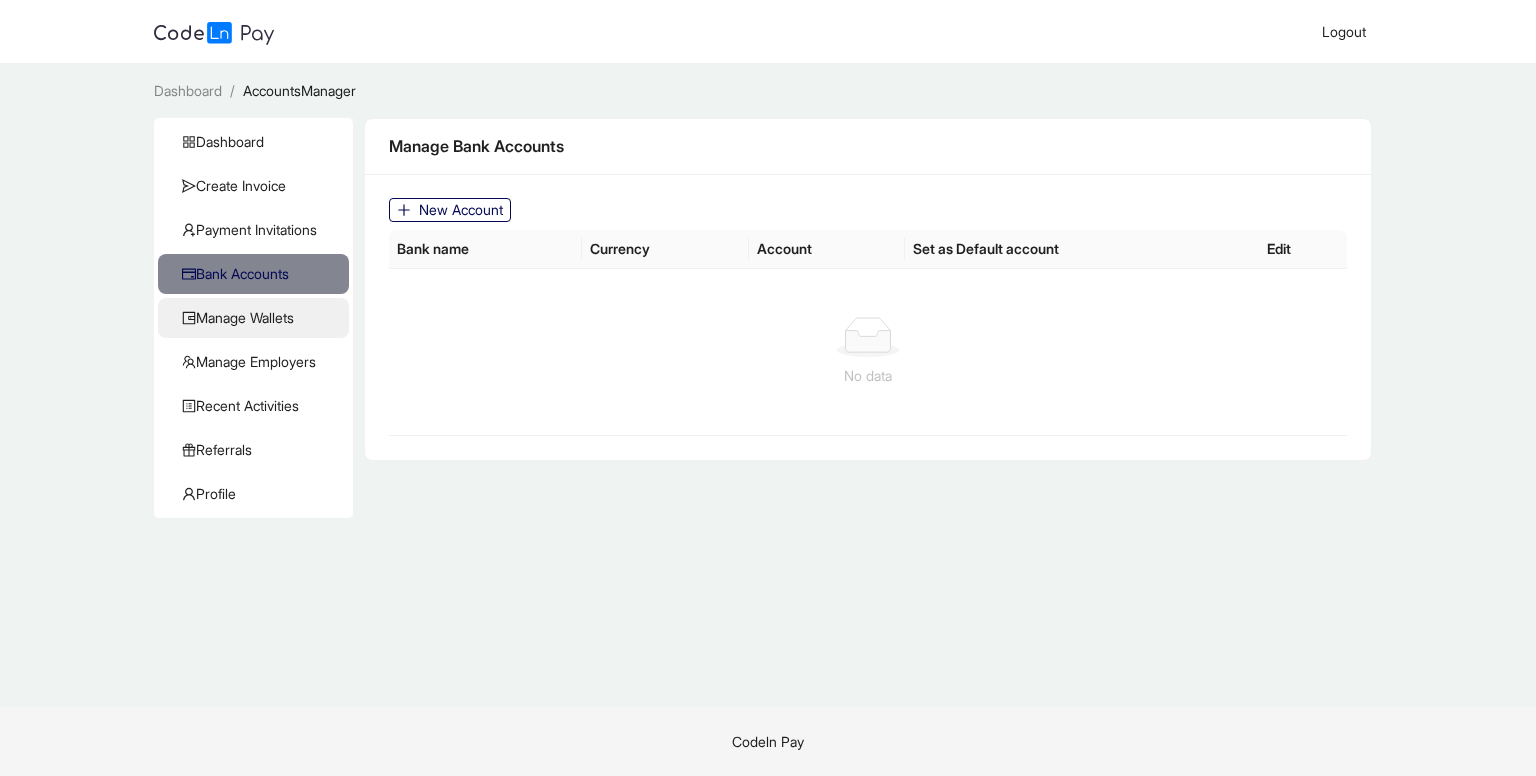 click on "Manage Wallets" 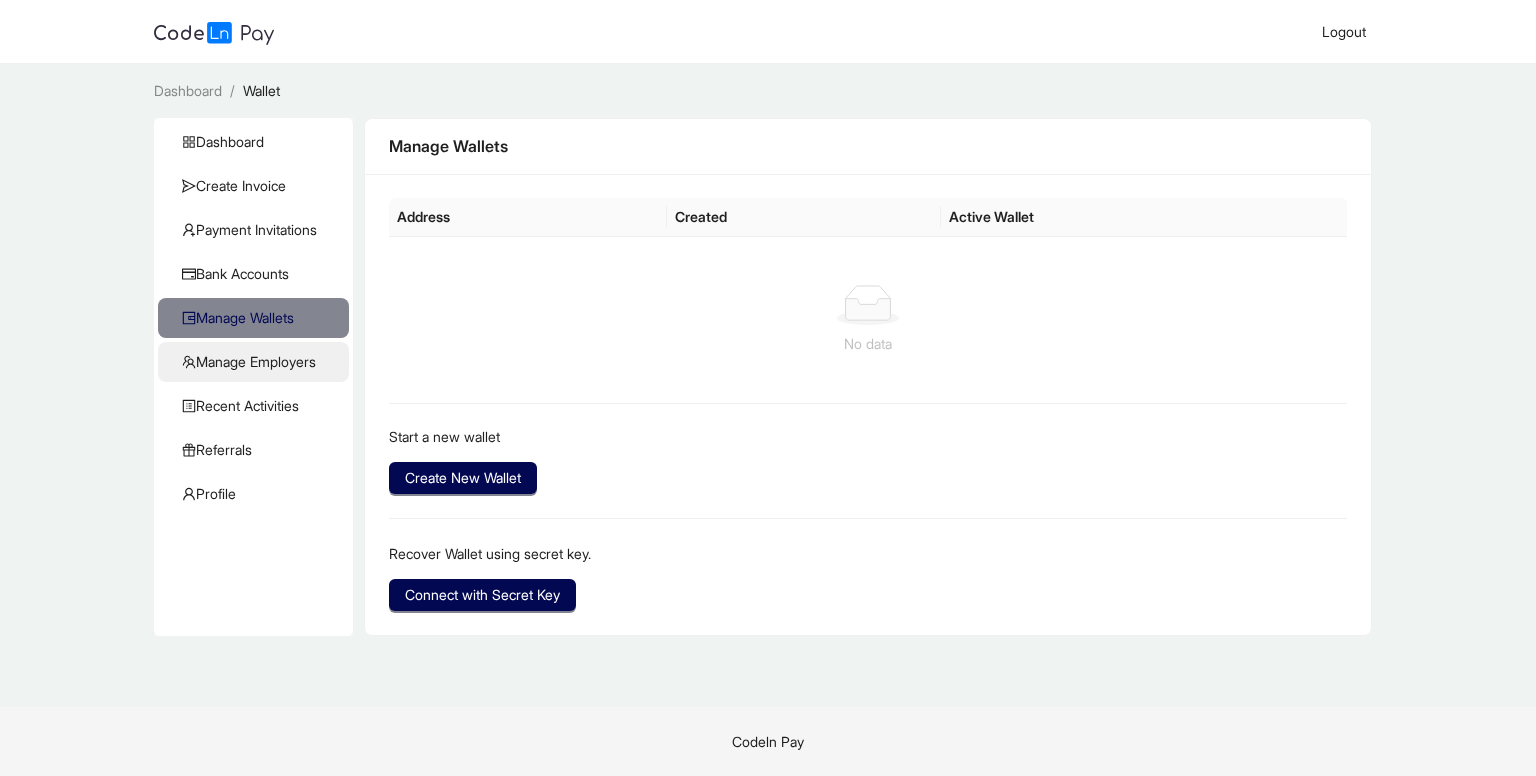 click on "Manage Employers" 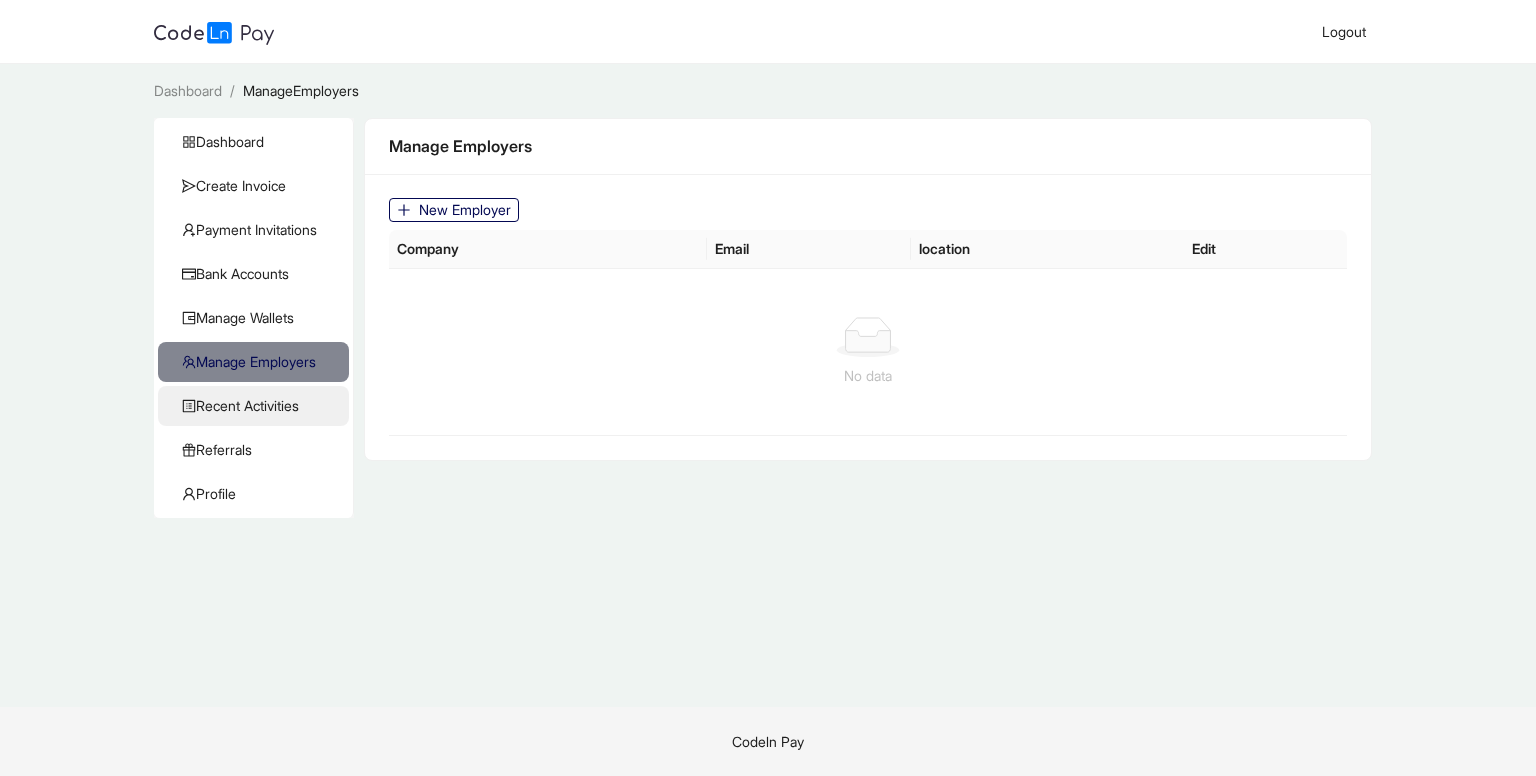click on "Recent Activities" 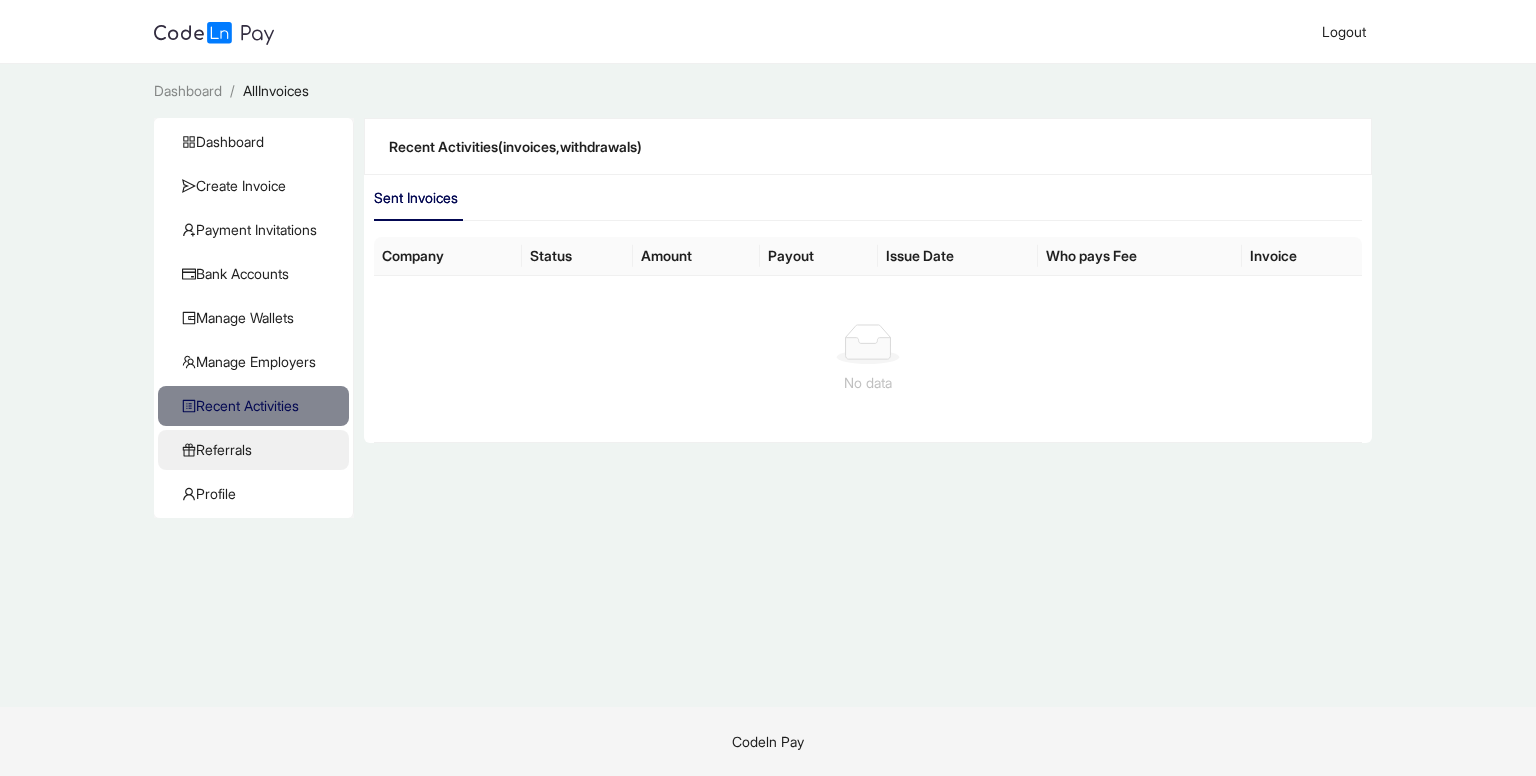 click on "Referrals" 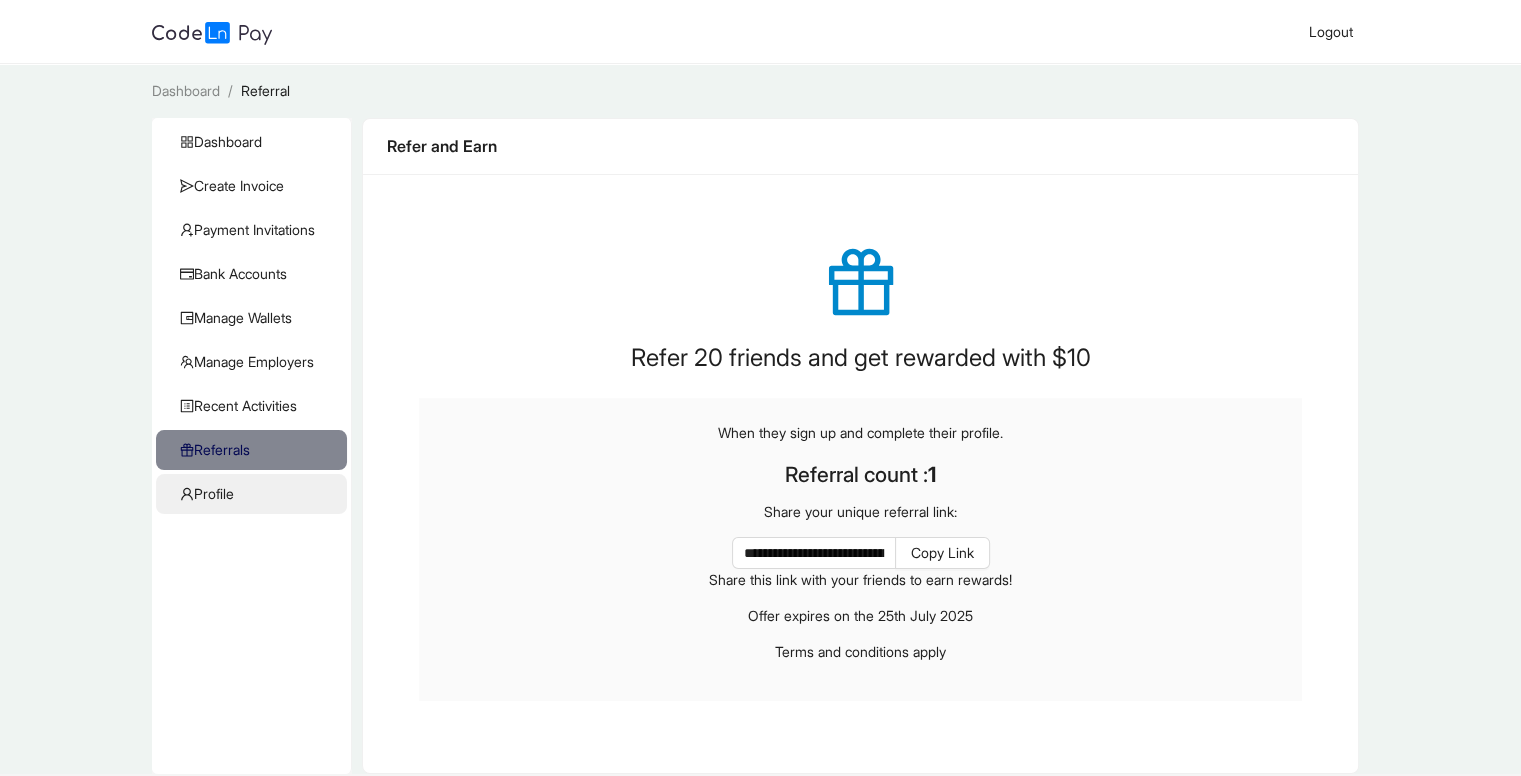 click on "Profile" 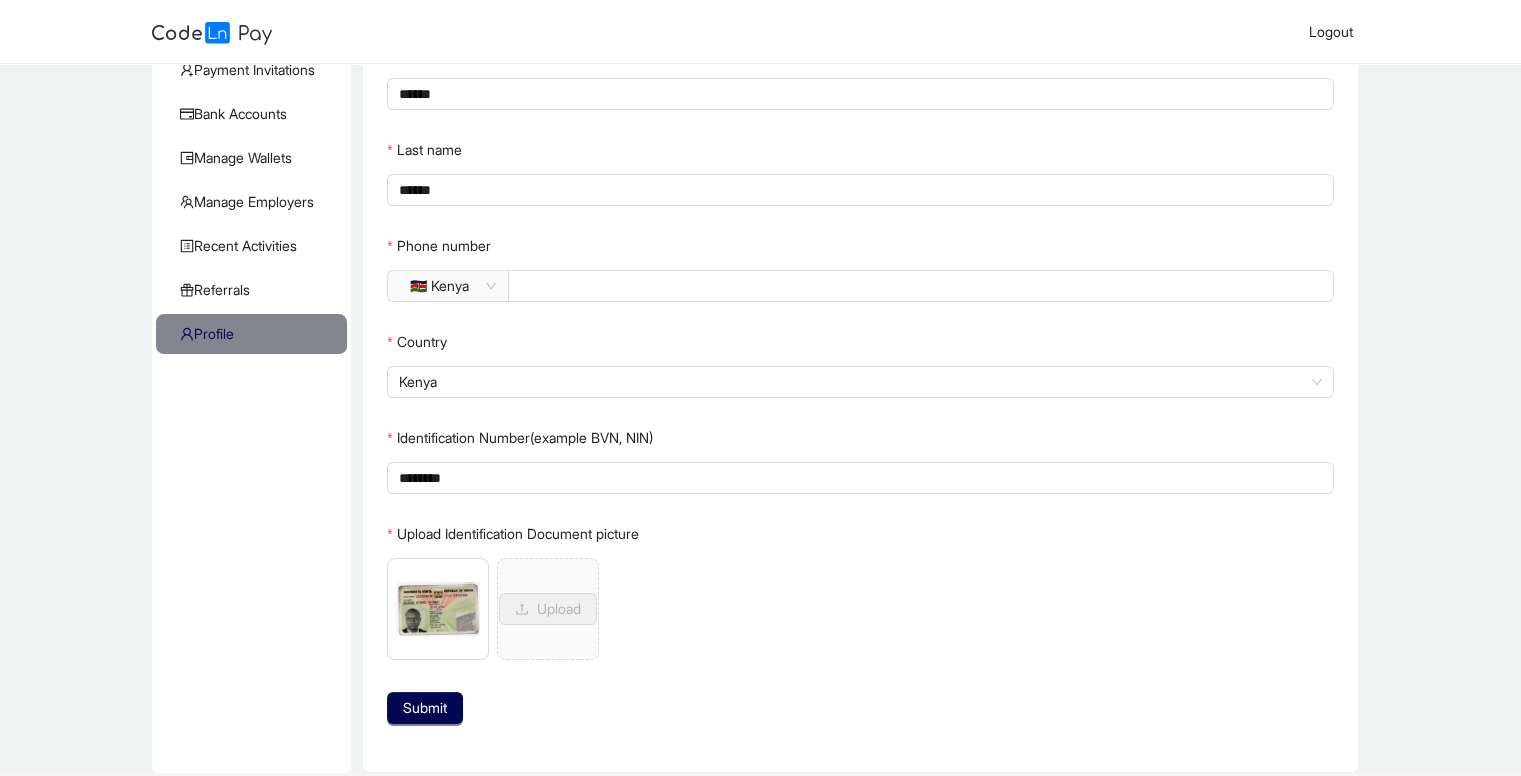 scroll, scrollTop: 164, scrollLeft: 0, axis: vertical 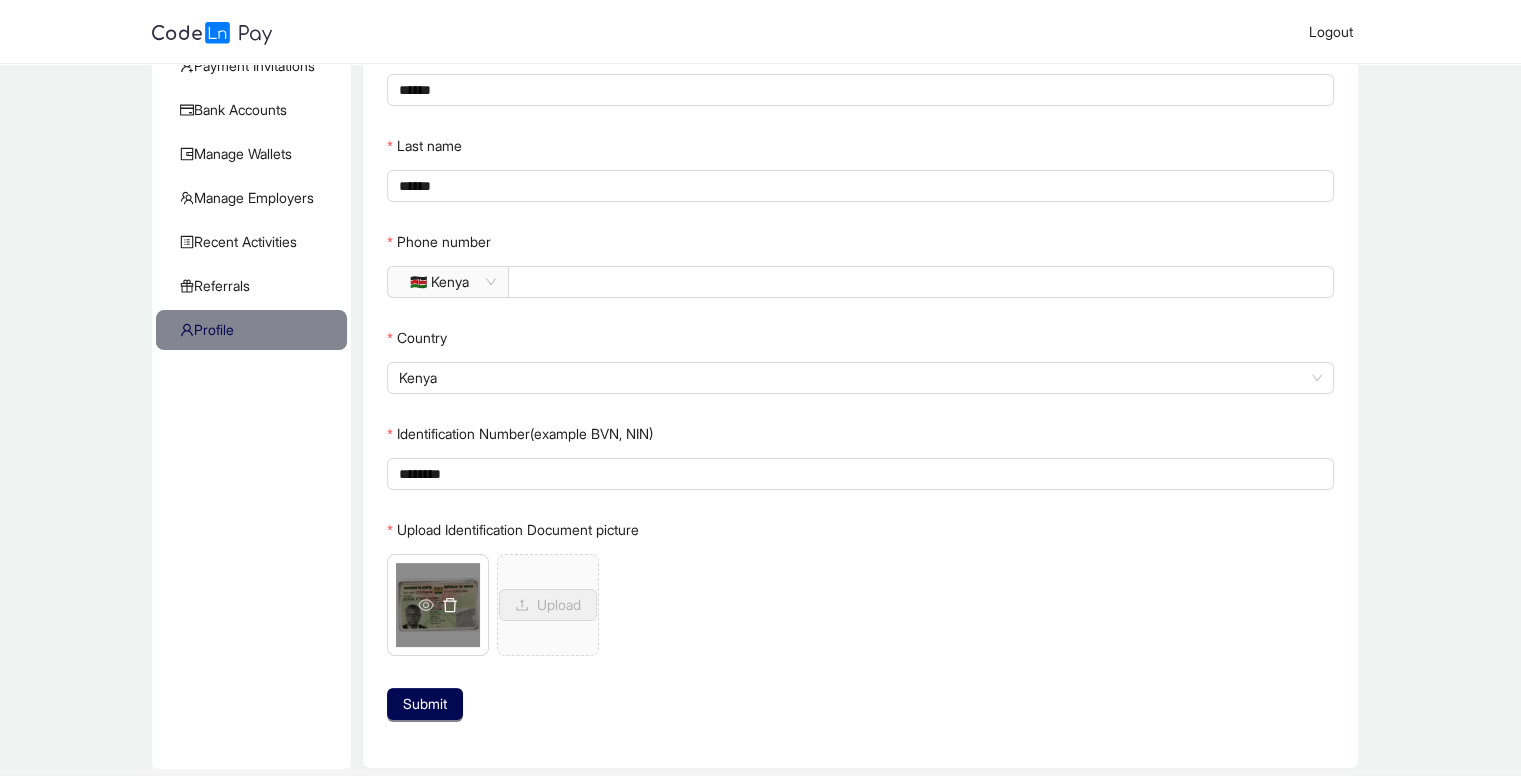 click 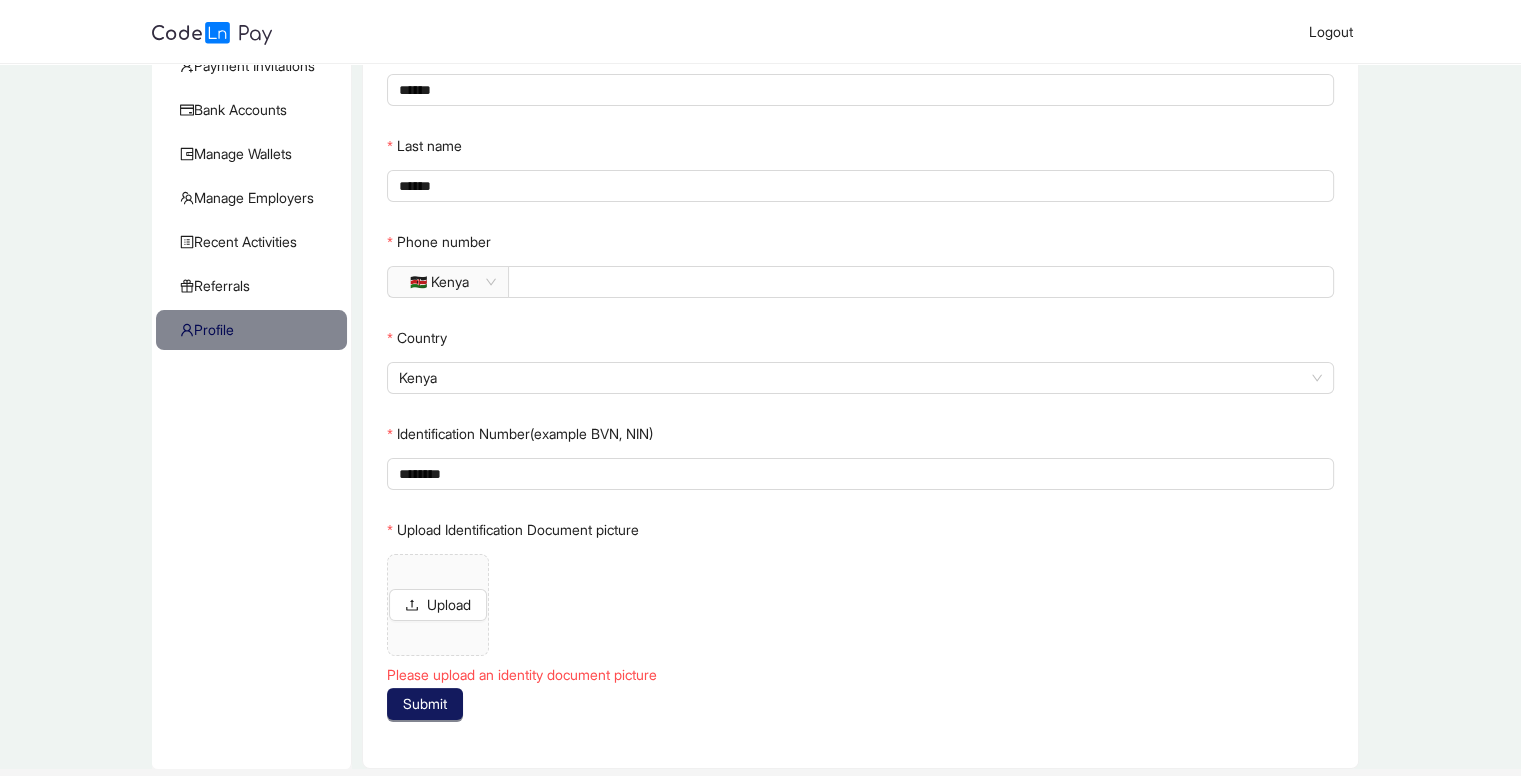 click on "Submit" 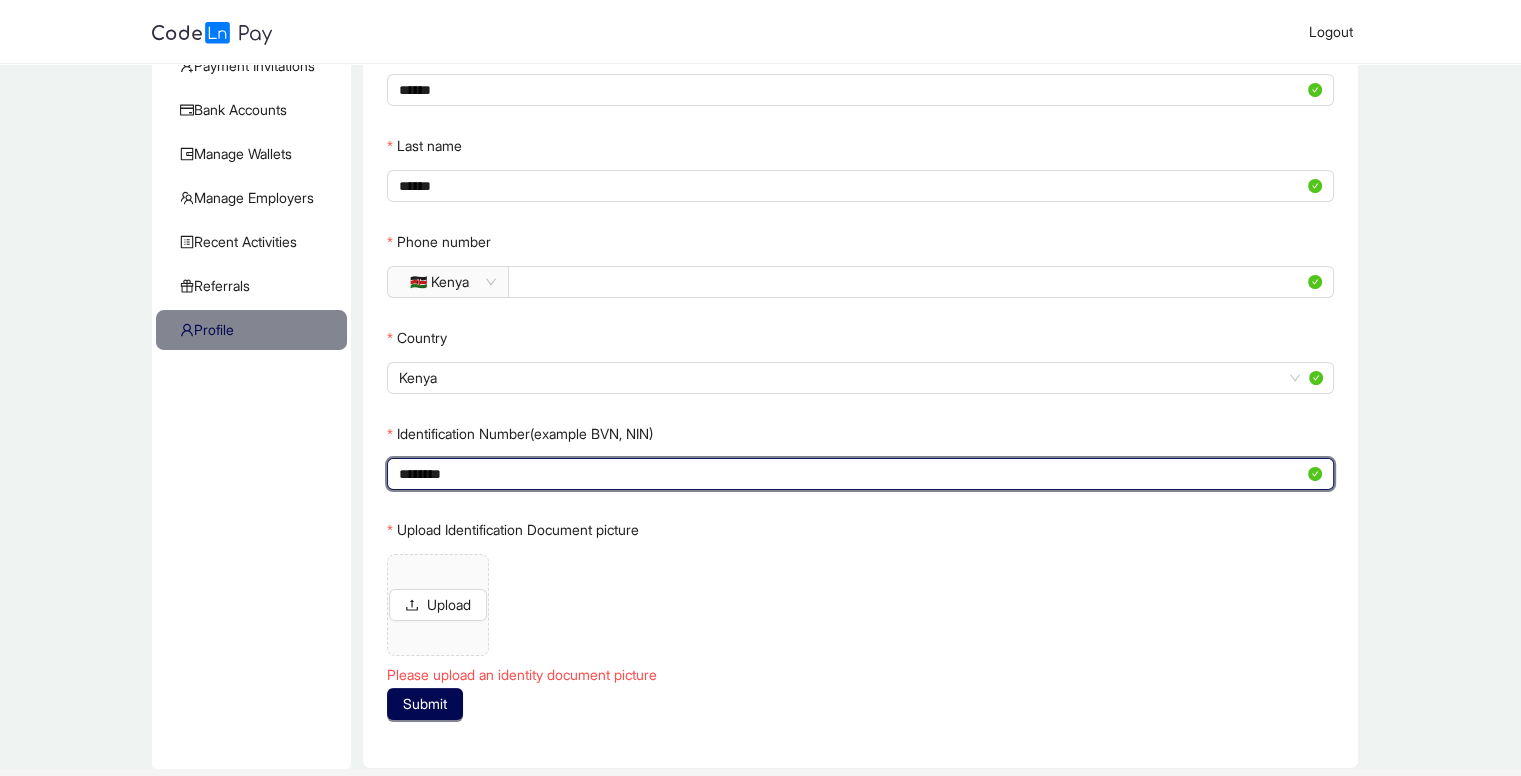 click on "********" at bounding box center (851, 474) 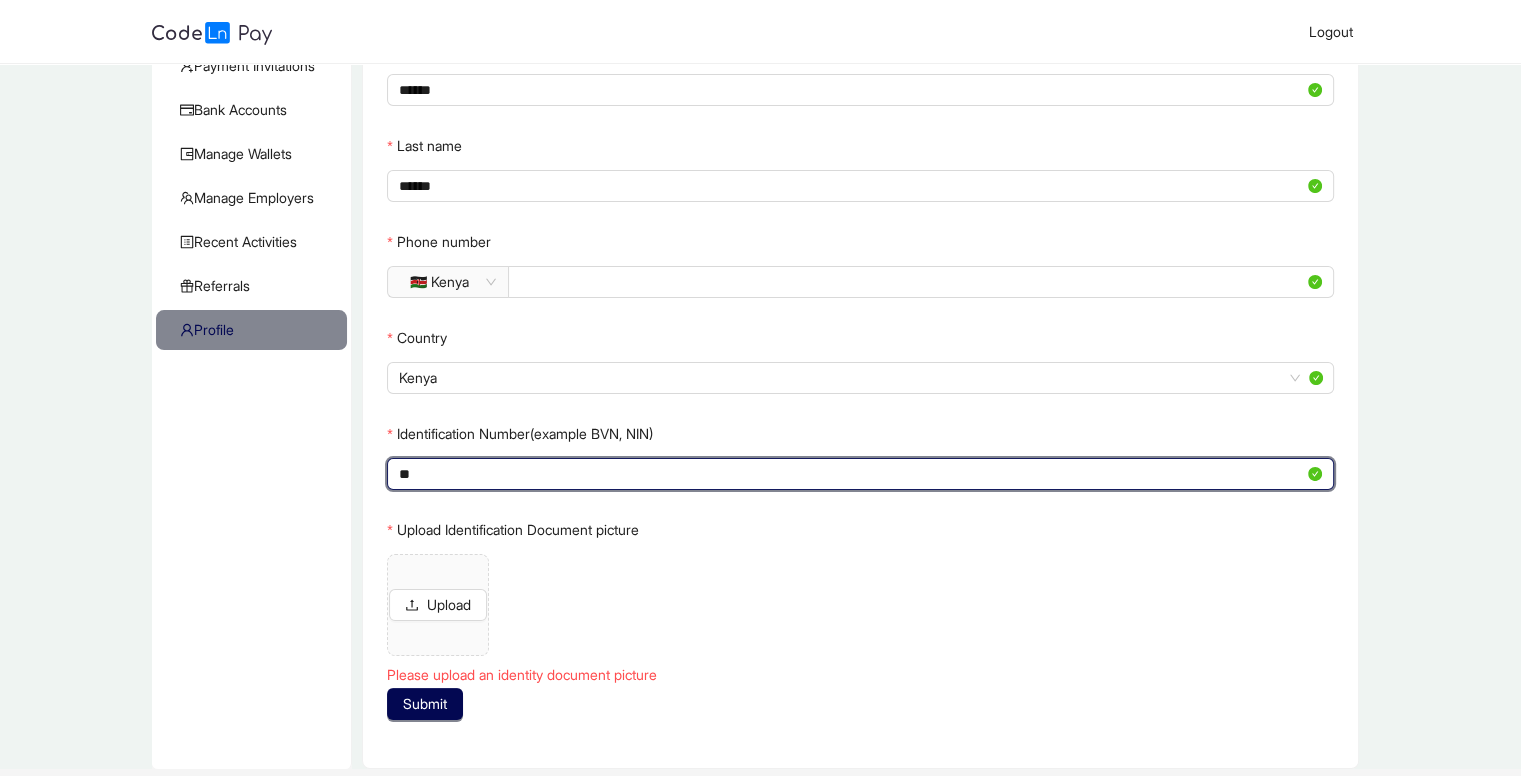 type on "*" 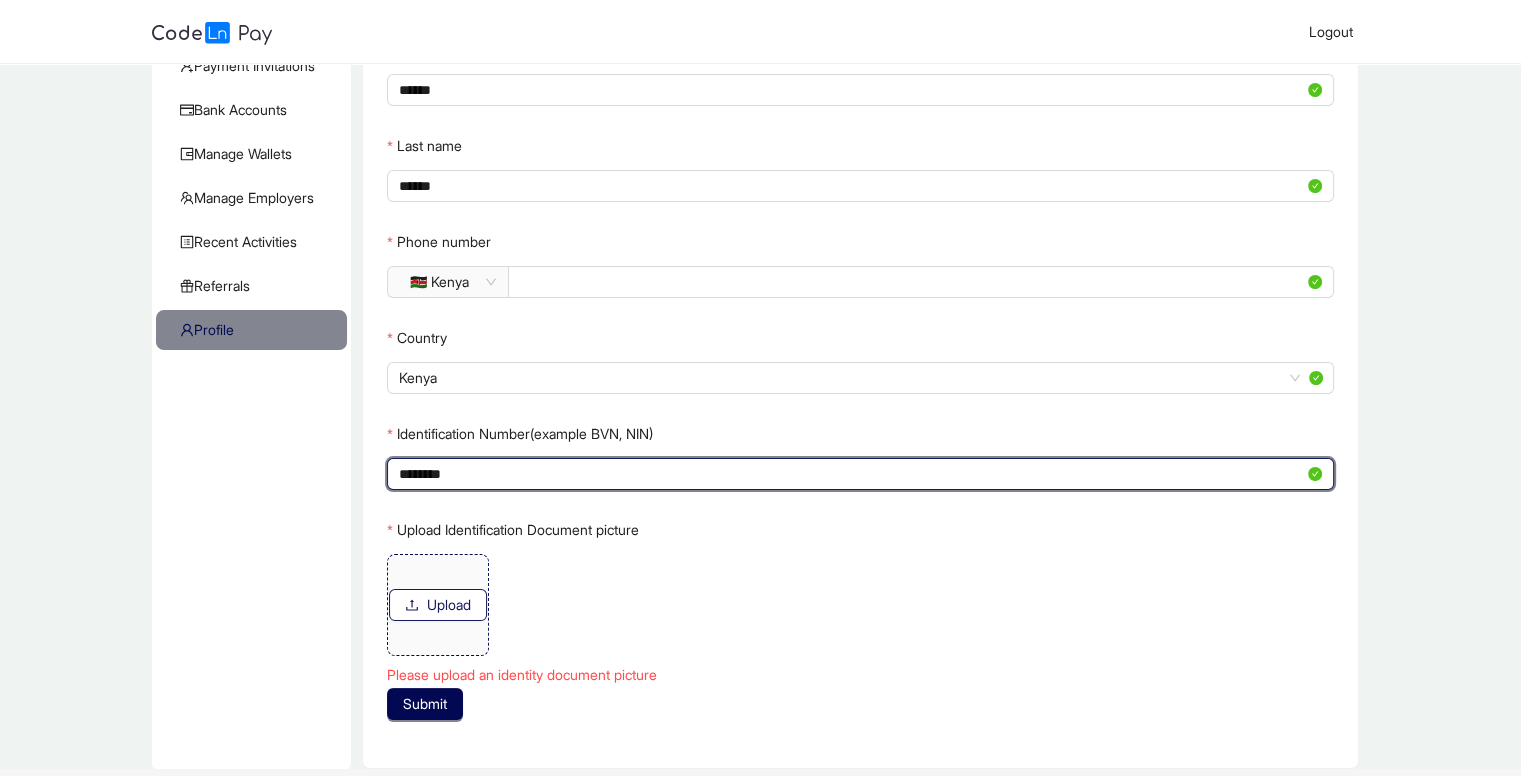 type on "********" 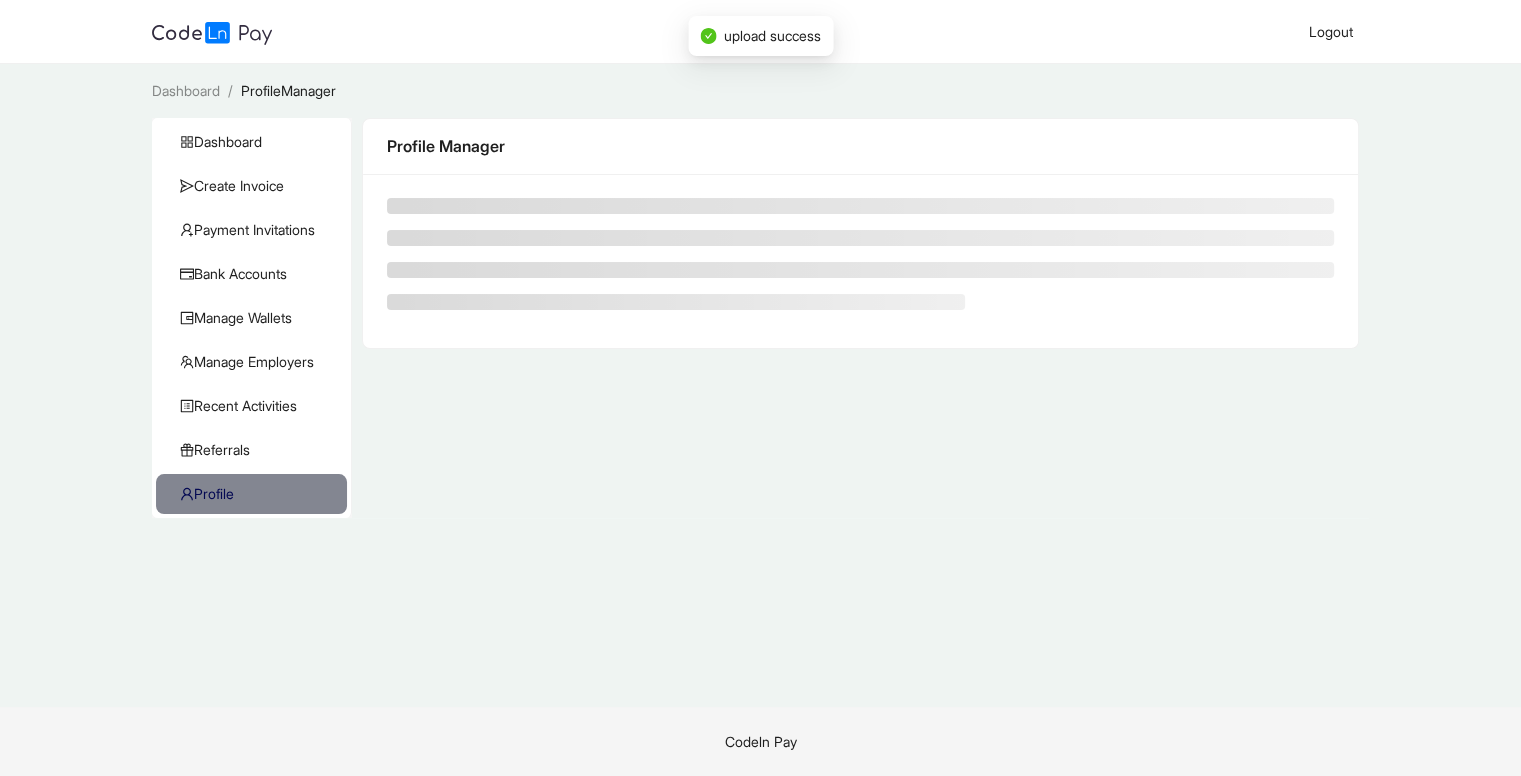 scroll, scrollTop: 0, scrollLeft: 0, axis: both 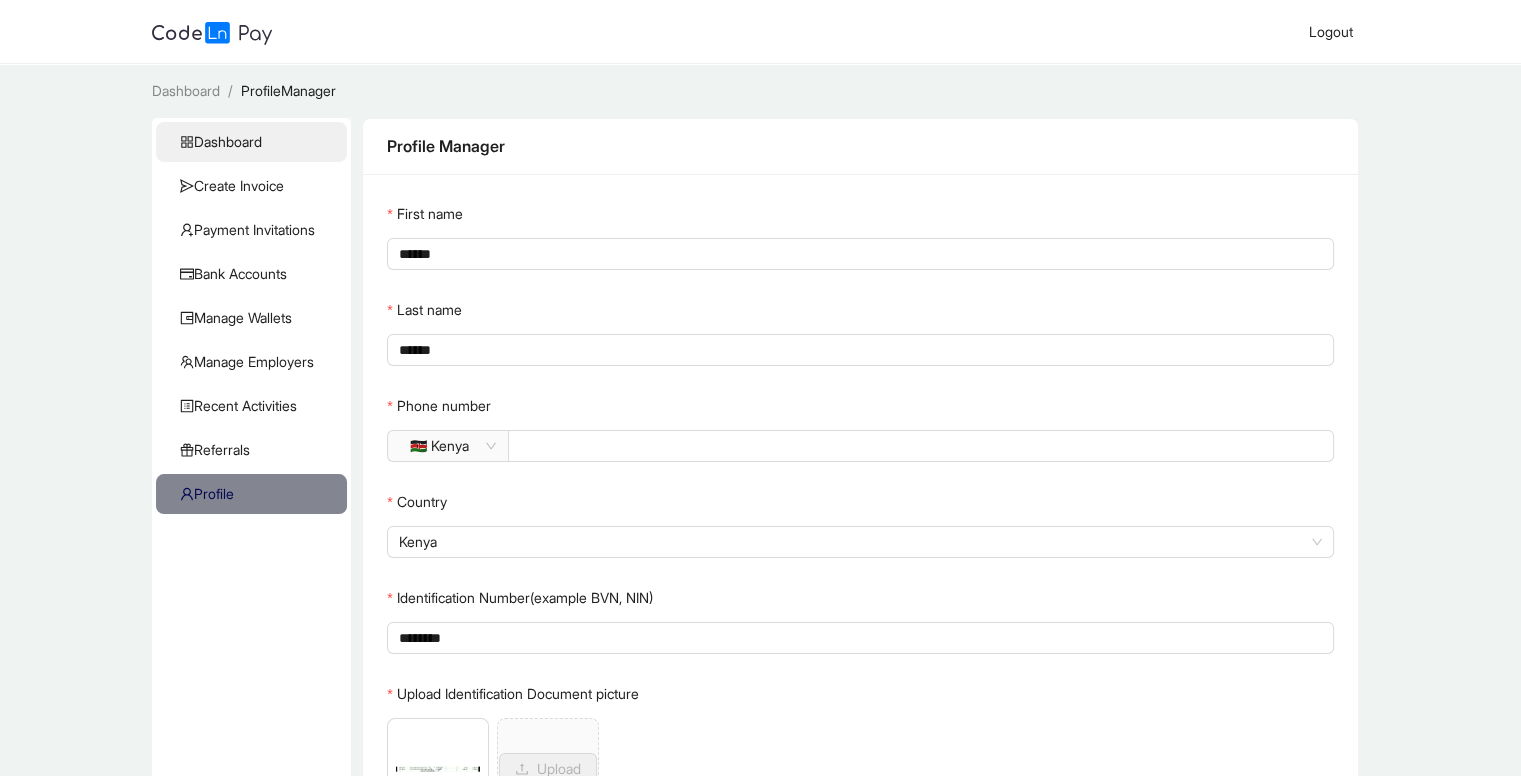 click on "Dashboard" 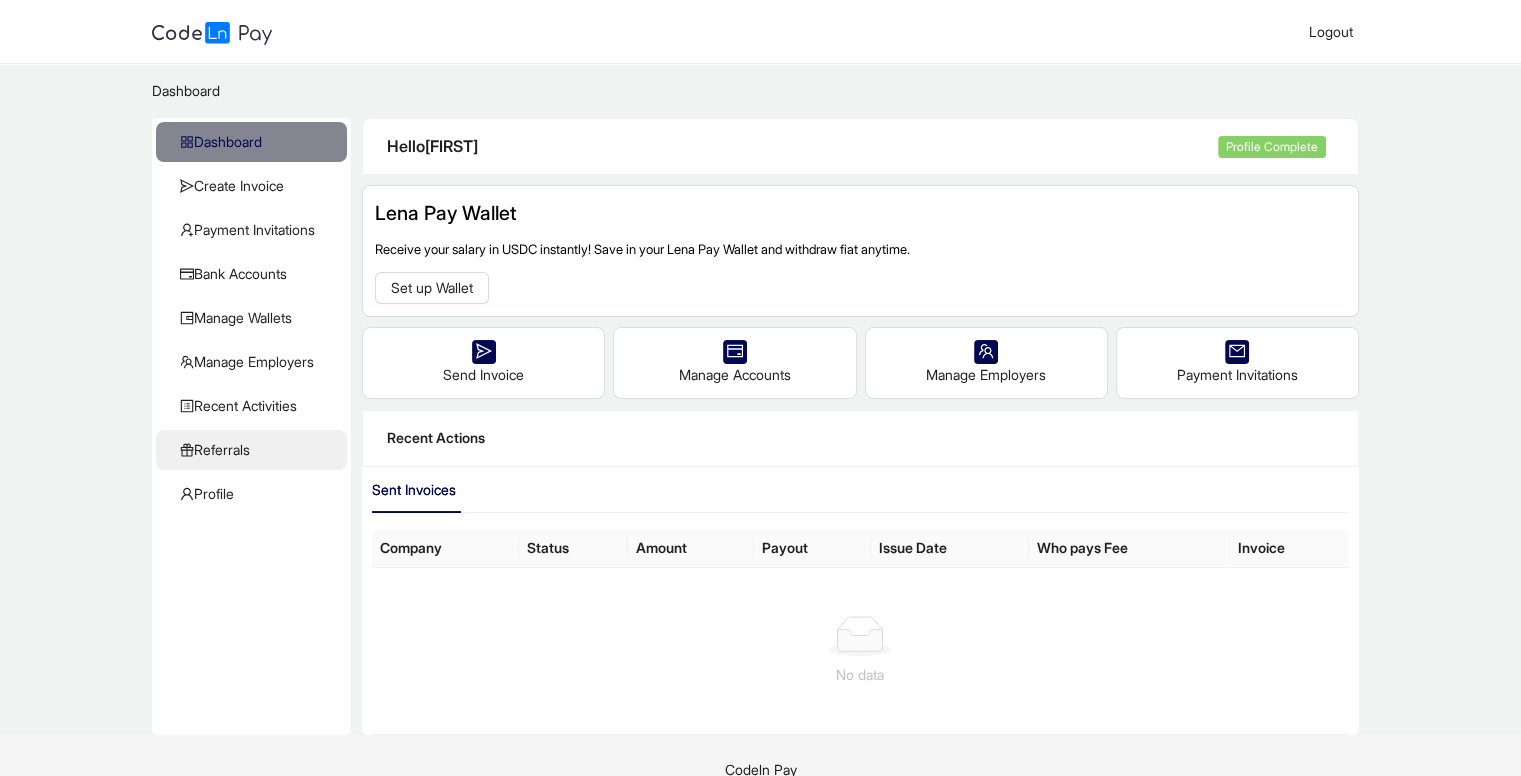 click on "Referrals" 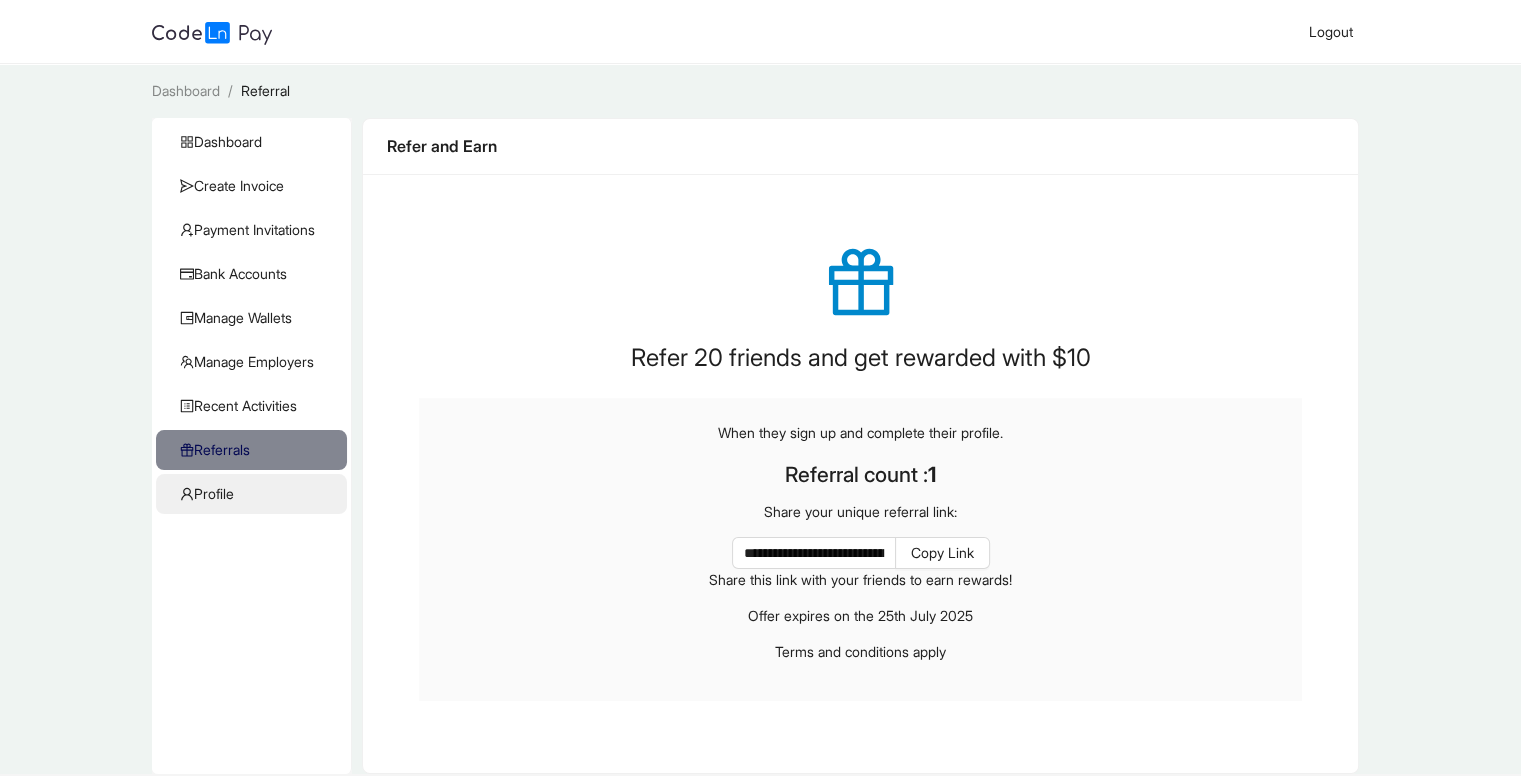 click on "Profile" 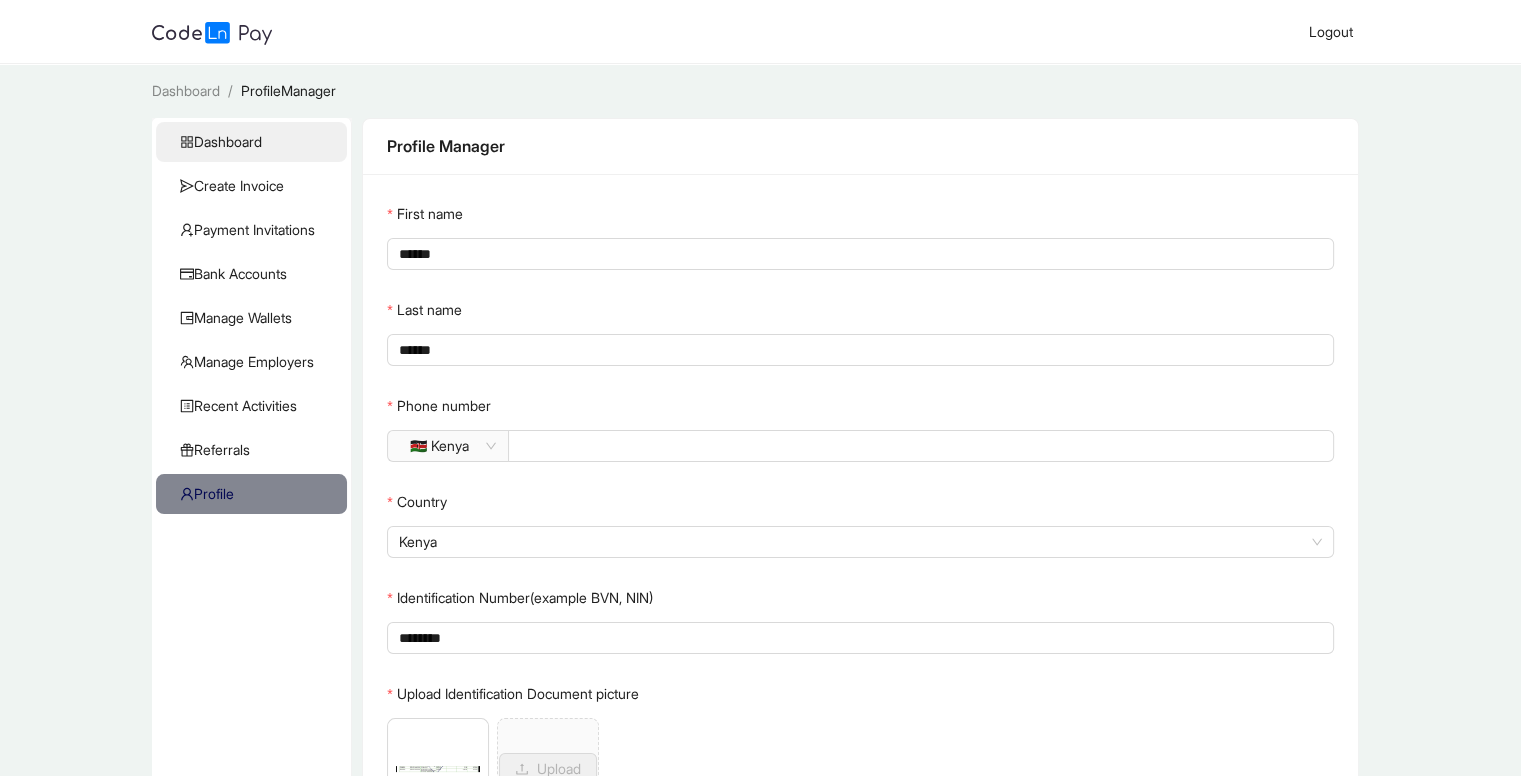 click on "Dashboard" 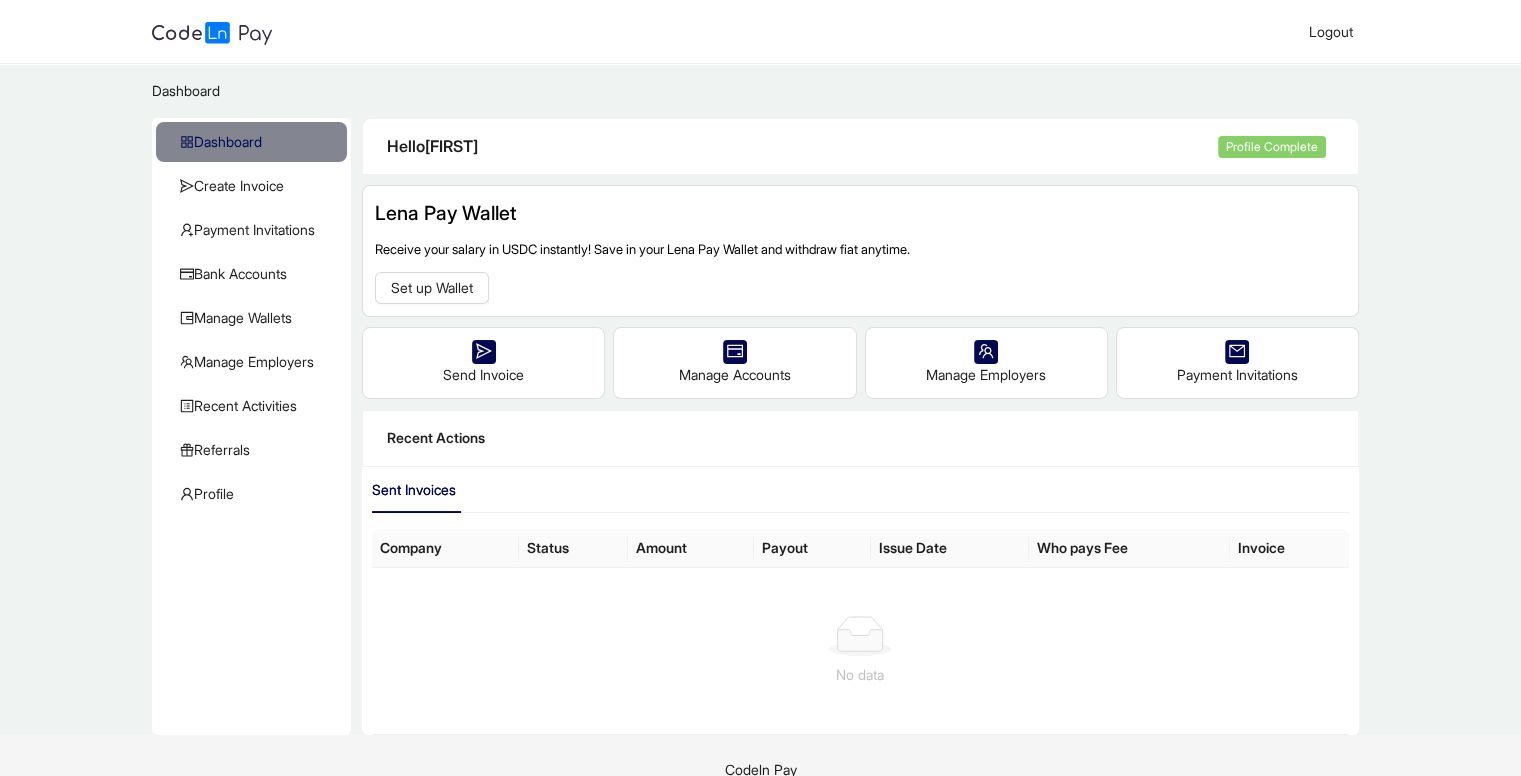scroll, scrollTop: 8, scrollLeft: 0, axis: vertical 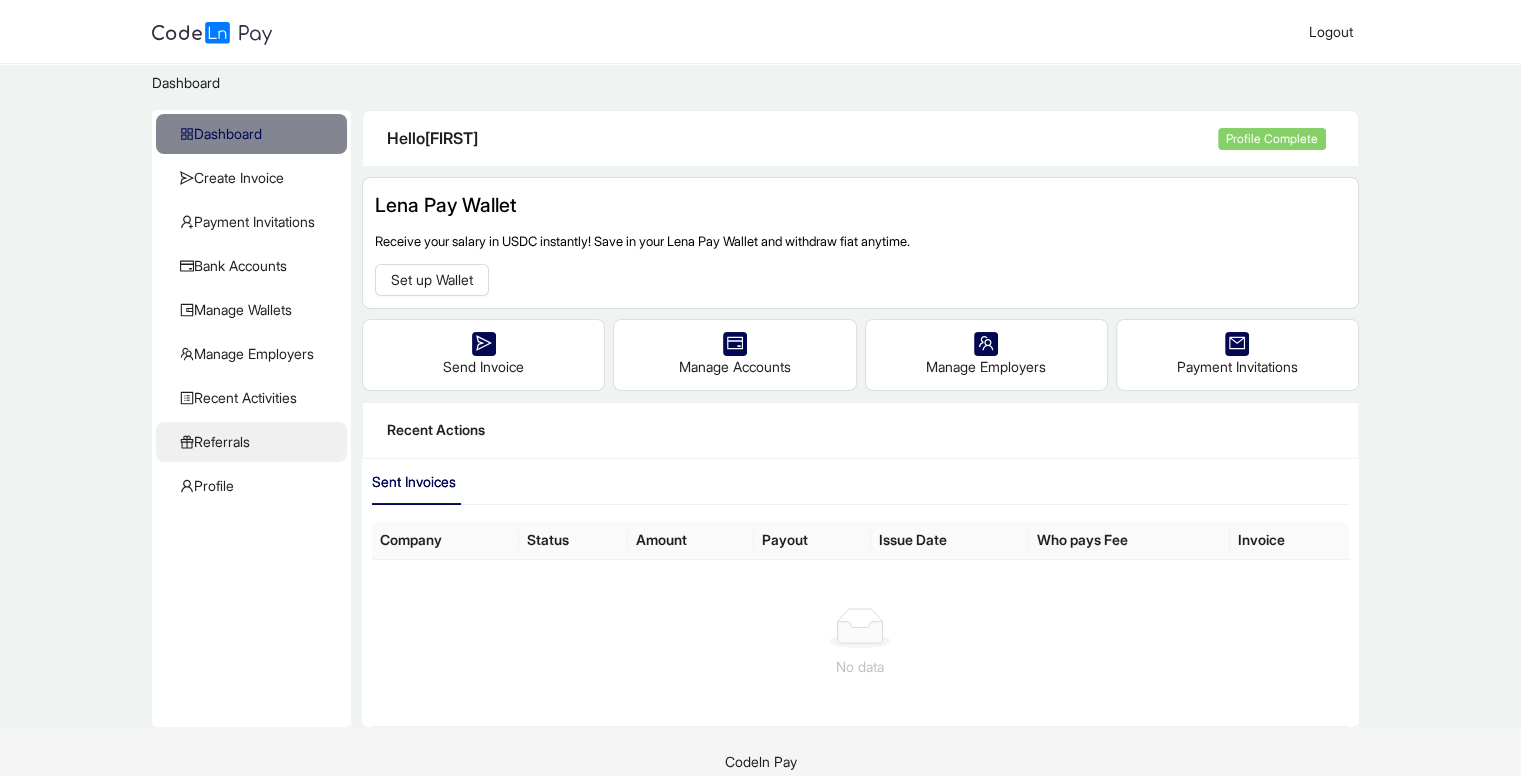 click on "Referrals" 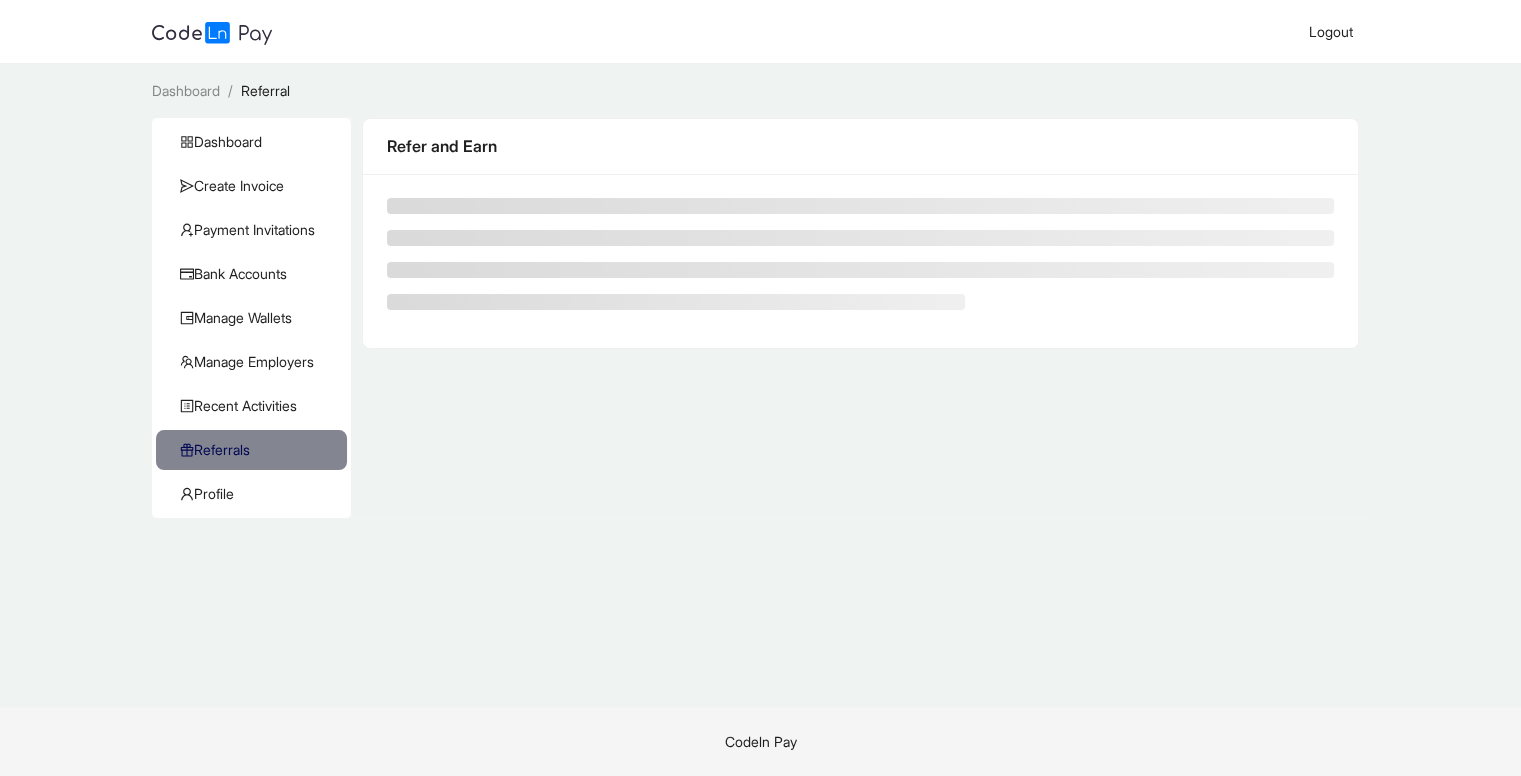 scroll, scrollTop: 0, scrollLeft: 0, axis: both 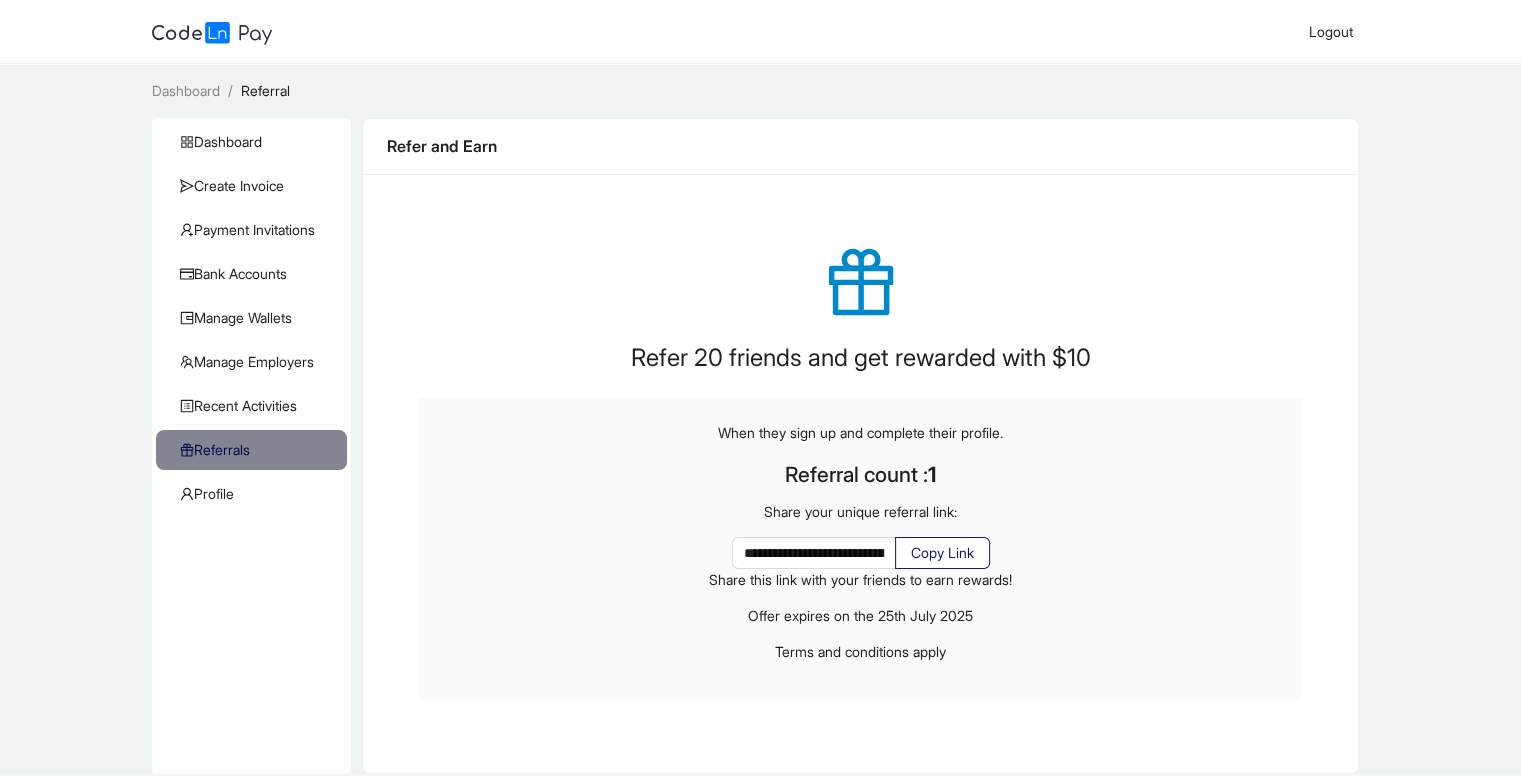 click on "Copy Link" 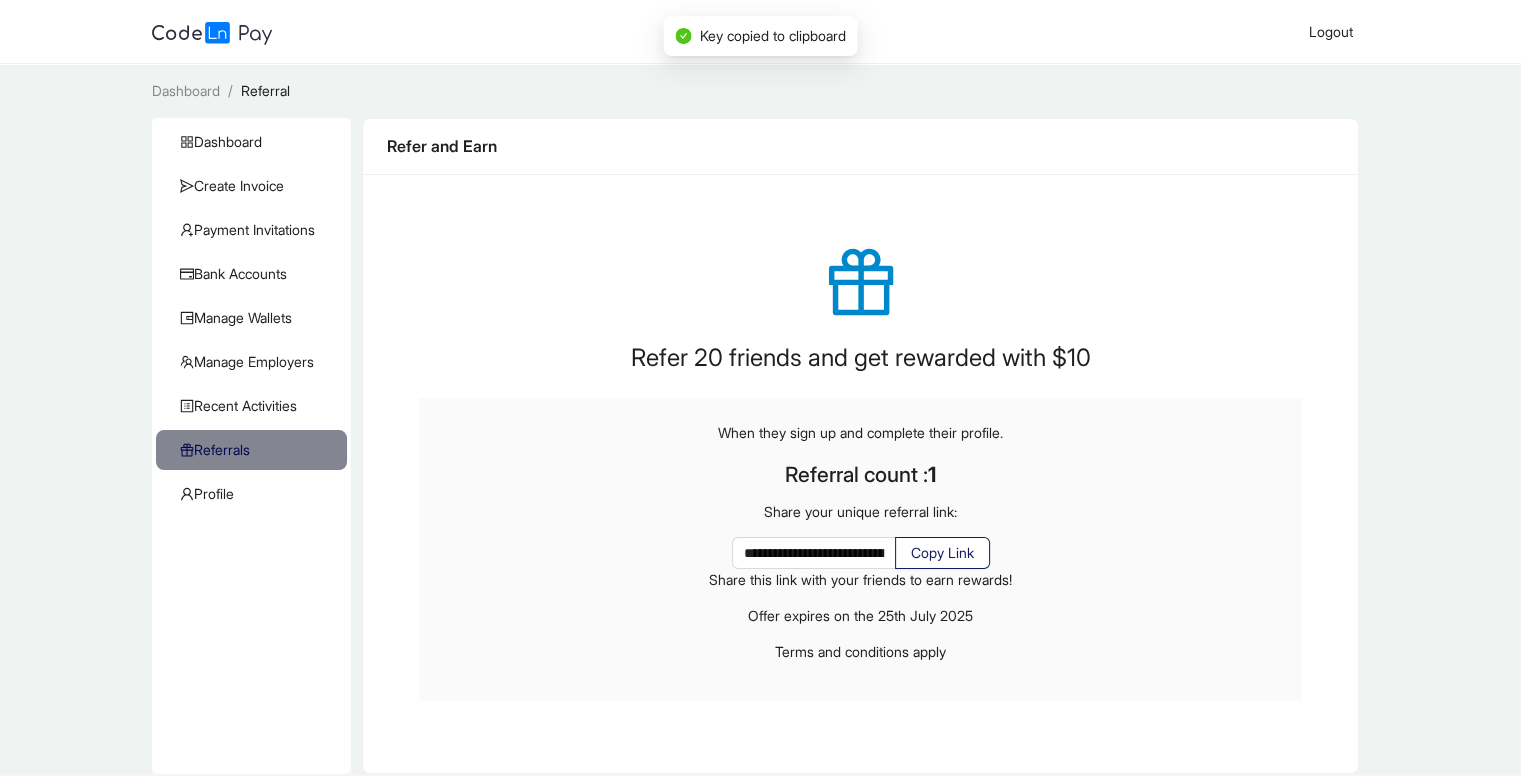 click on "Copy Link" 